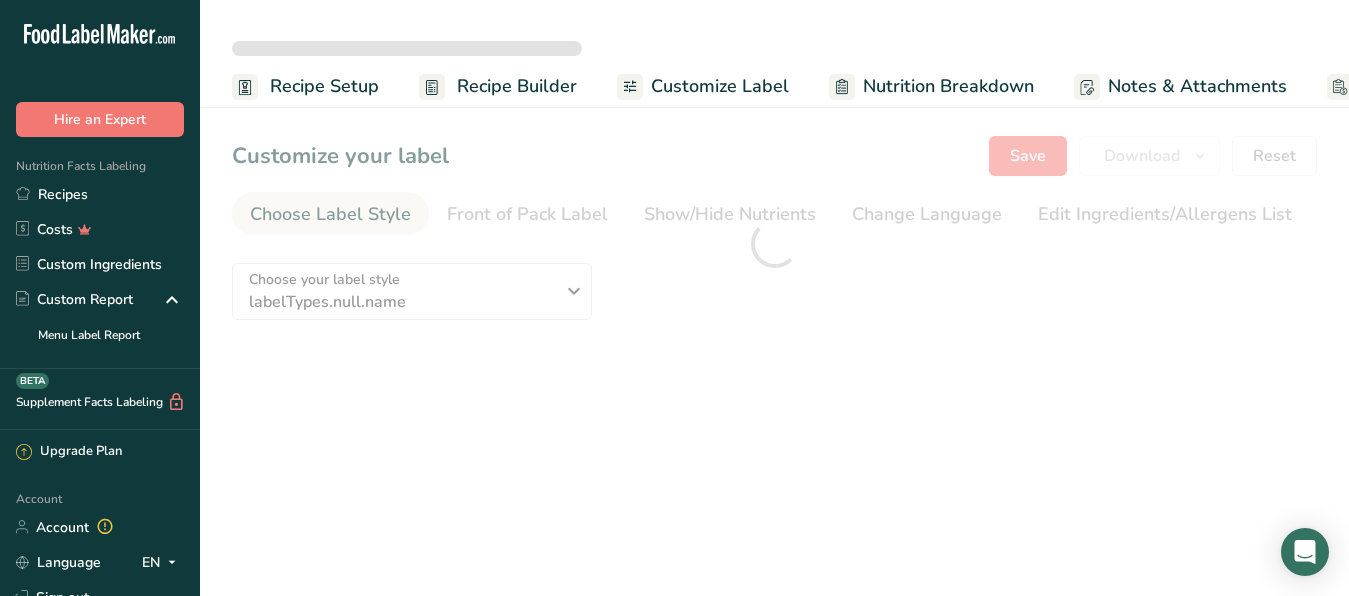 scroll, scrollTop: 0, scrollLeft: 0, axis: both 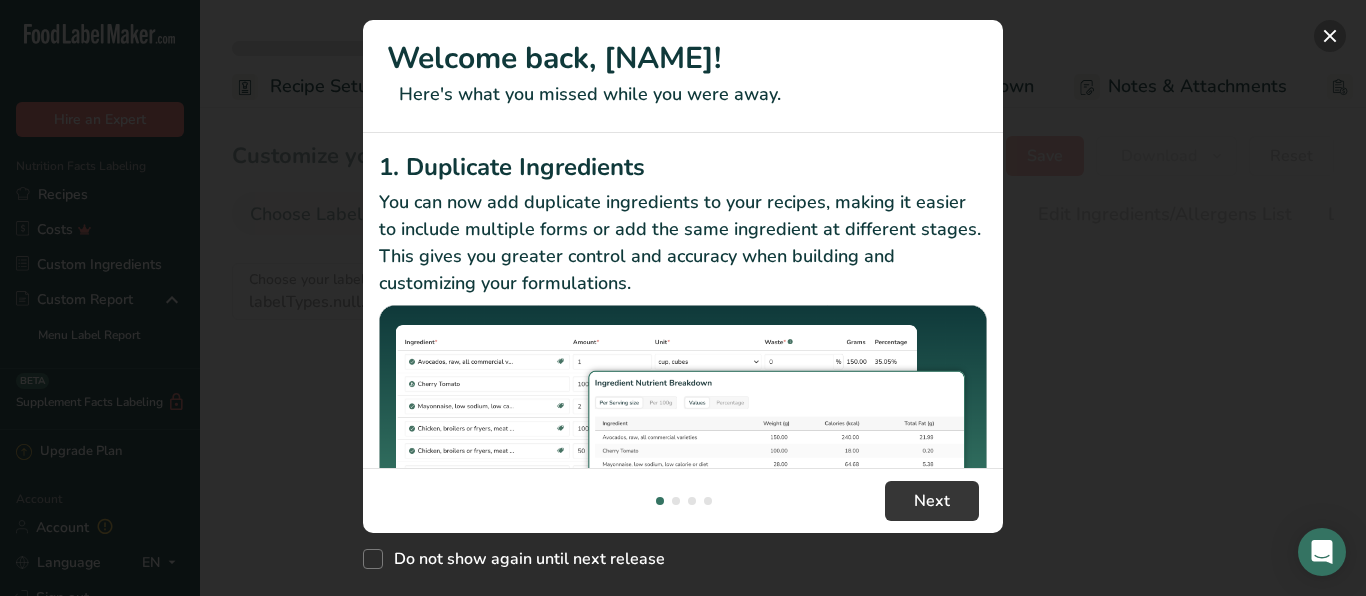 click at bounding box center [1330, 36] 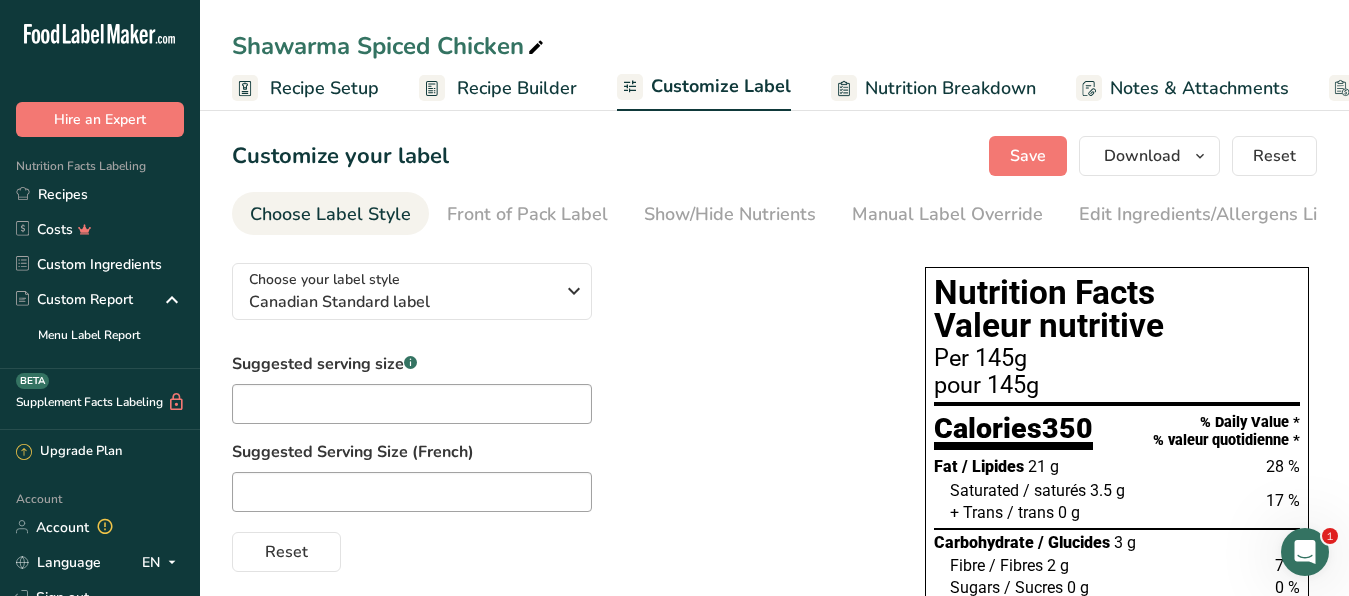 scroll, scrollTop: 0, scrollLeft: 0, axis: both 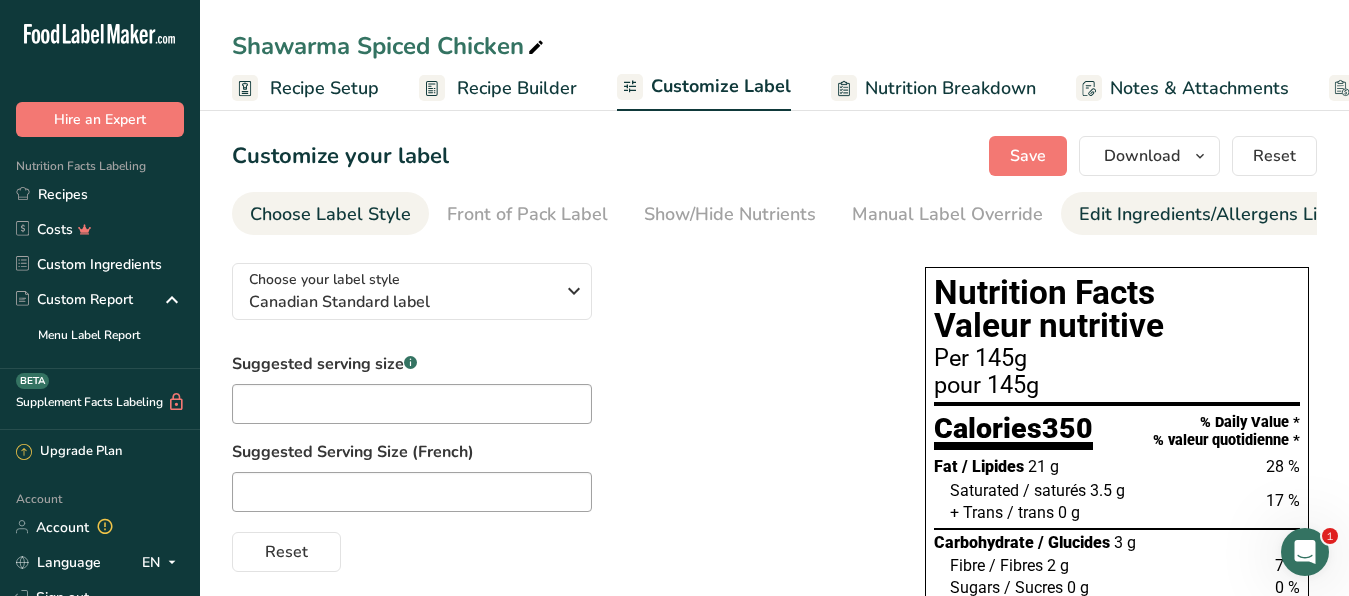 click on "Edit Ingredients/Allergens List" at bounding box center [1206, 214] 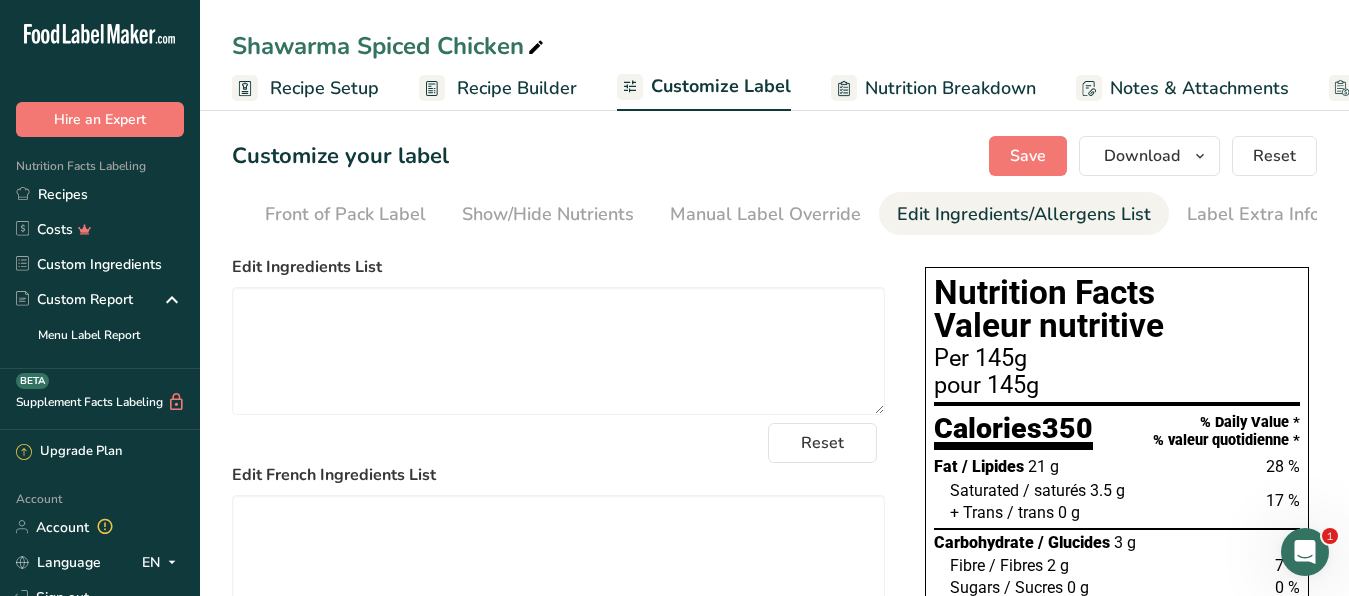 scroll, scrollTop: 0, scrollLeft: 183, axis: horizontal 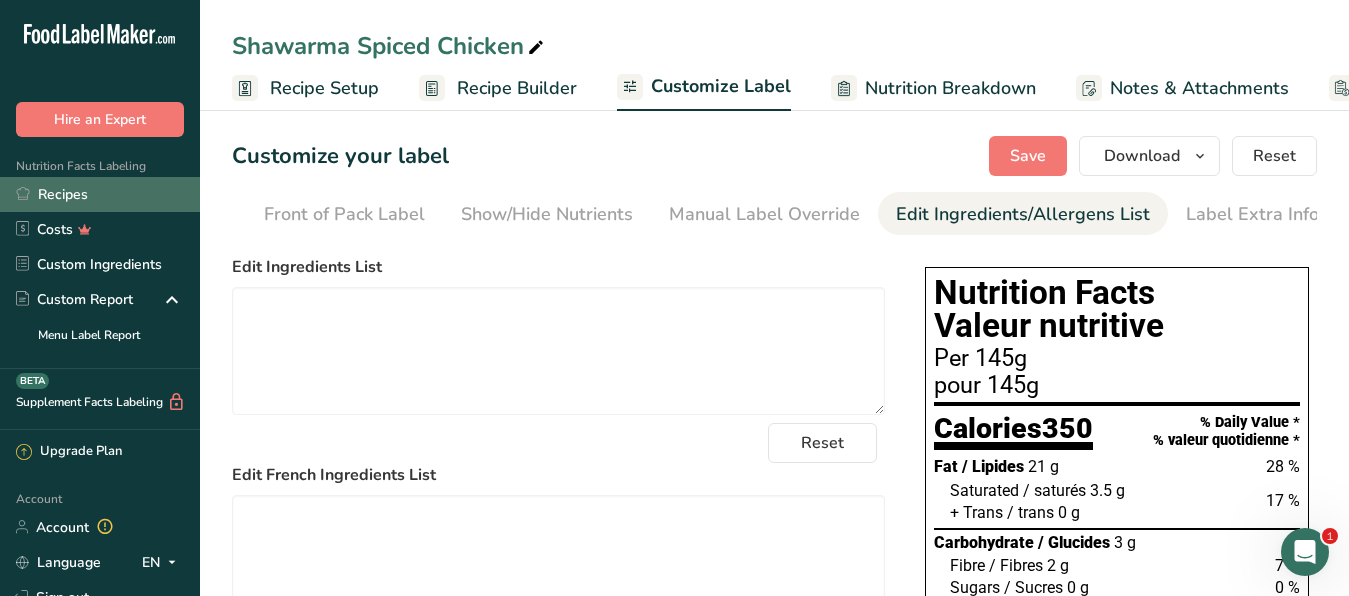 click on "Recipes" at bounding box center (100, 194) 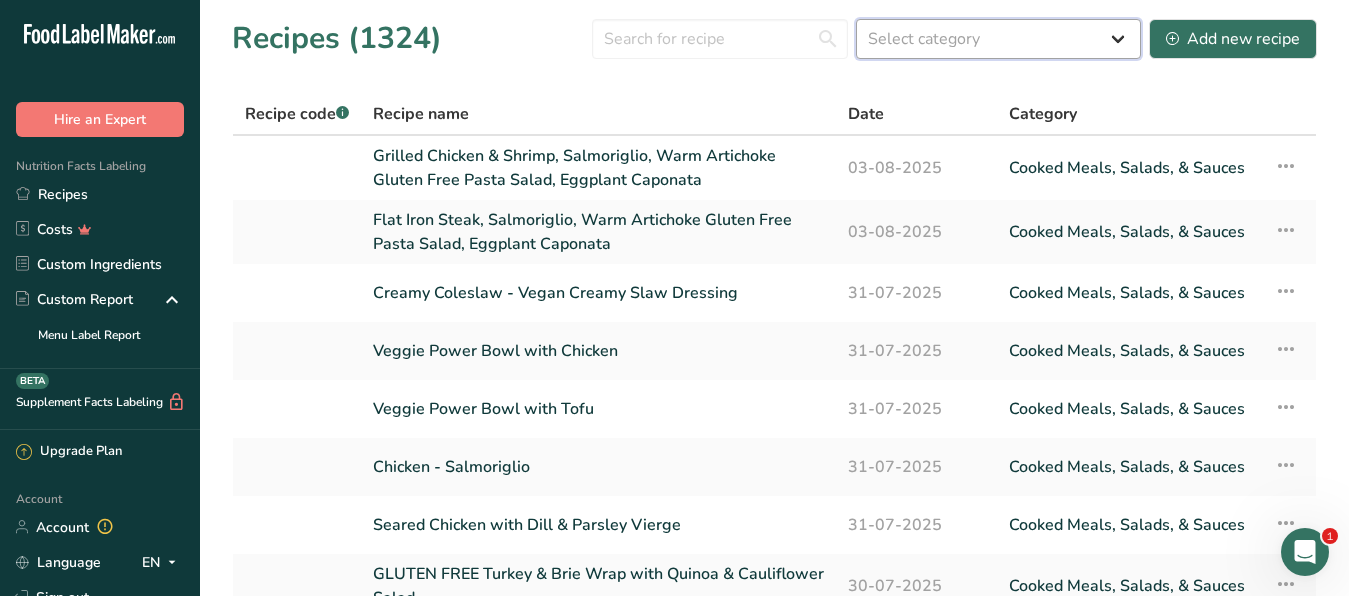 click on "Select category
All
Baked Goods
Beverages
Confectionery
Cooked Meals, Salads, & Sauces
Dairy
Snacks" at bounding box center [998, 39] 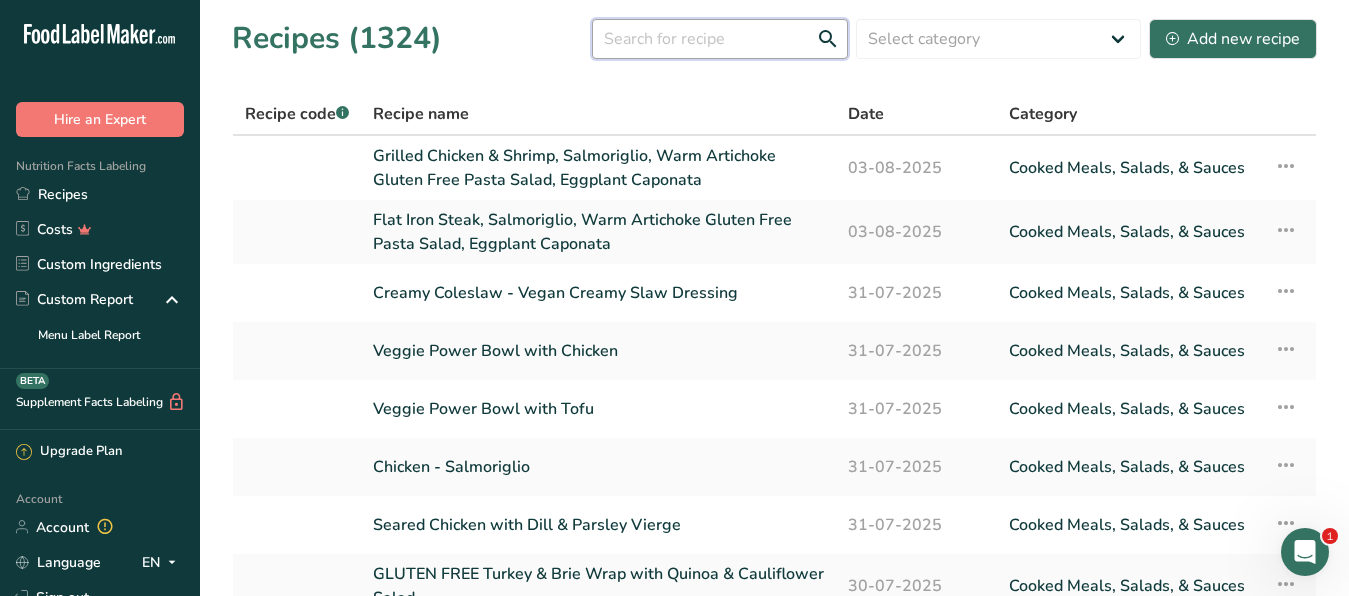 click at bounding box center [720, 39] 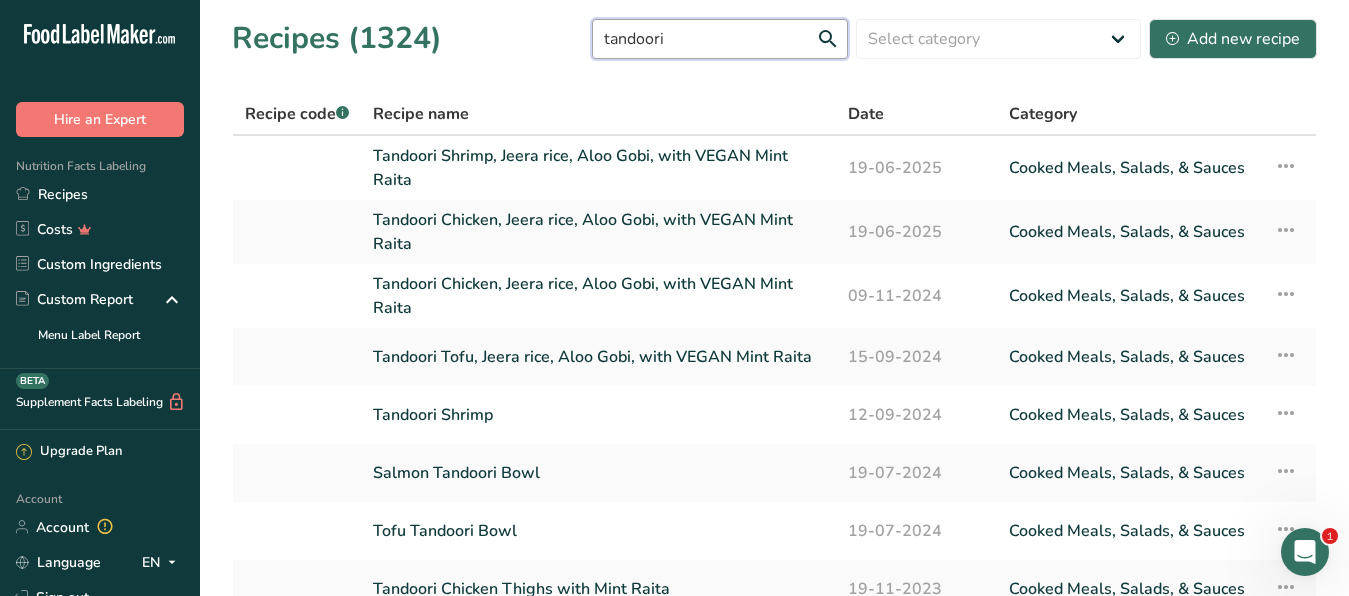 type on "tandoori" 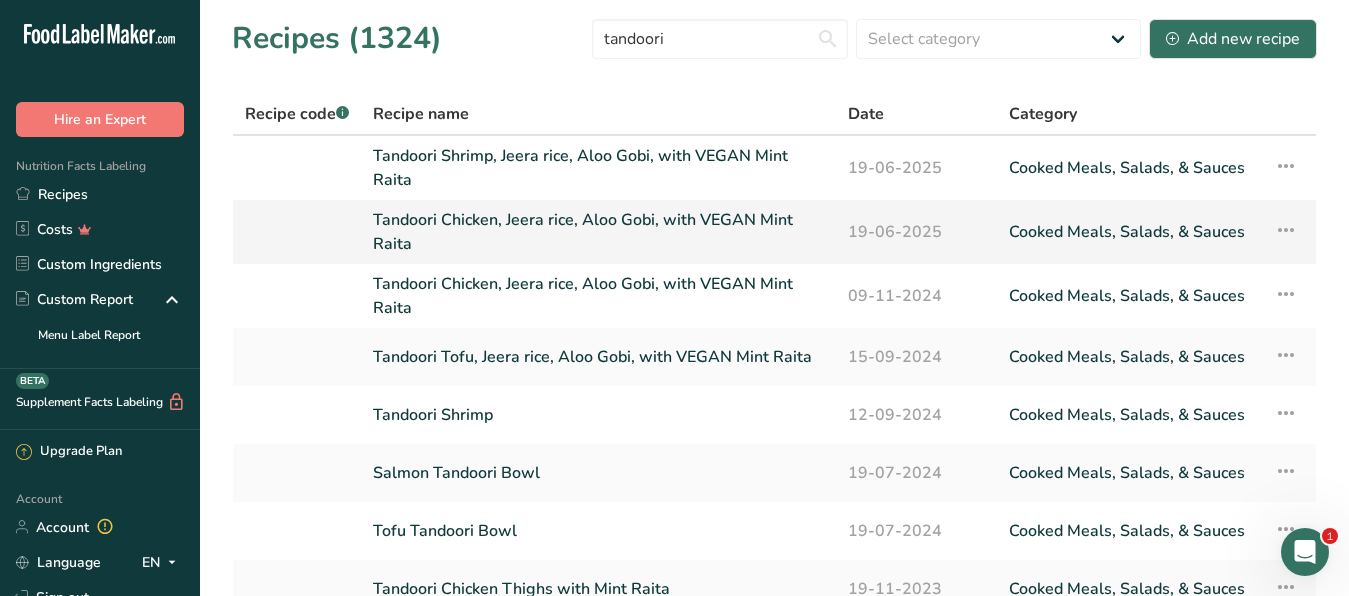 click on "Tandoori Chicken, Jeera rice, Aloo Gobi, with VEGAN Mint Raita" at bounding box center [598, 232] 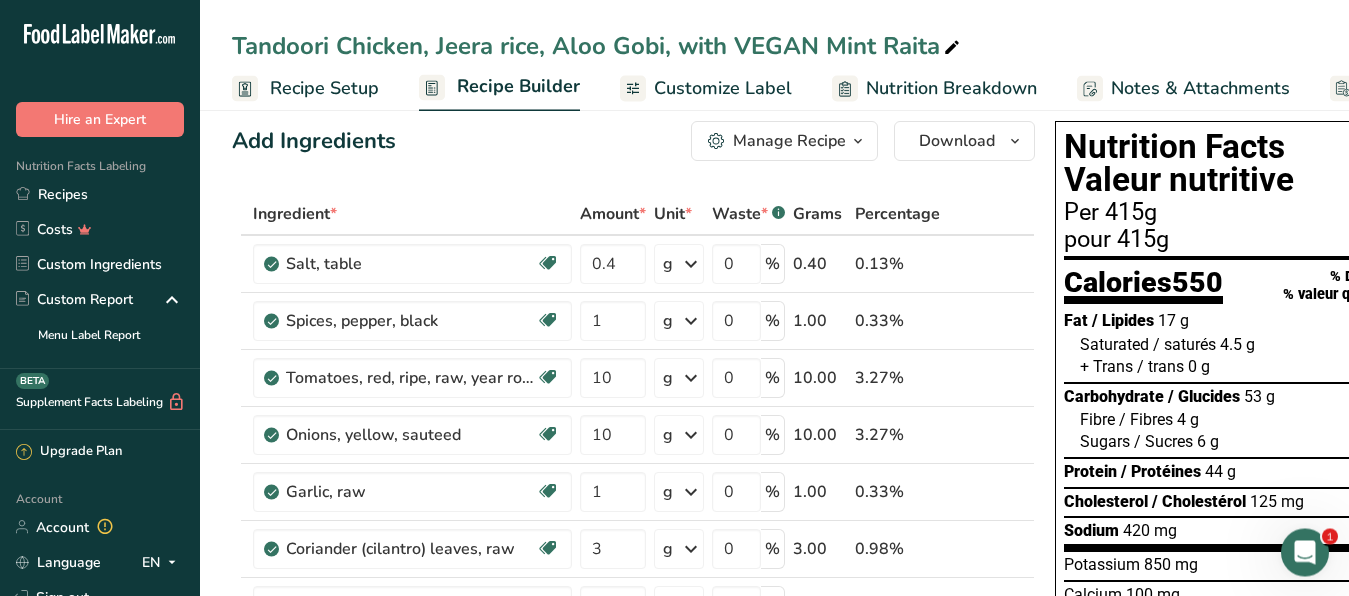 scroll, scrollTop: 0, scrollLeft: 0, axis: both 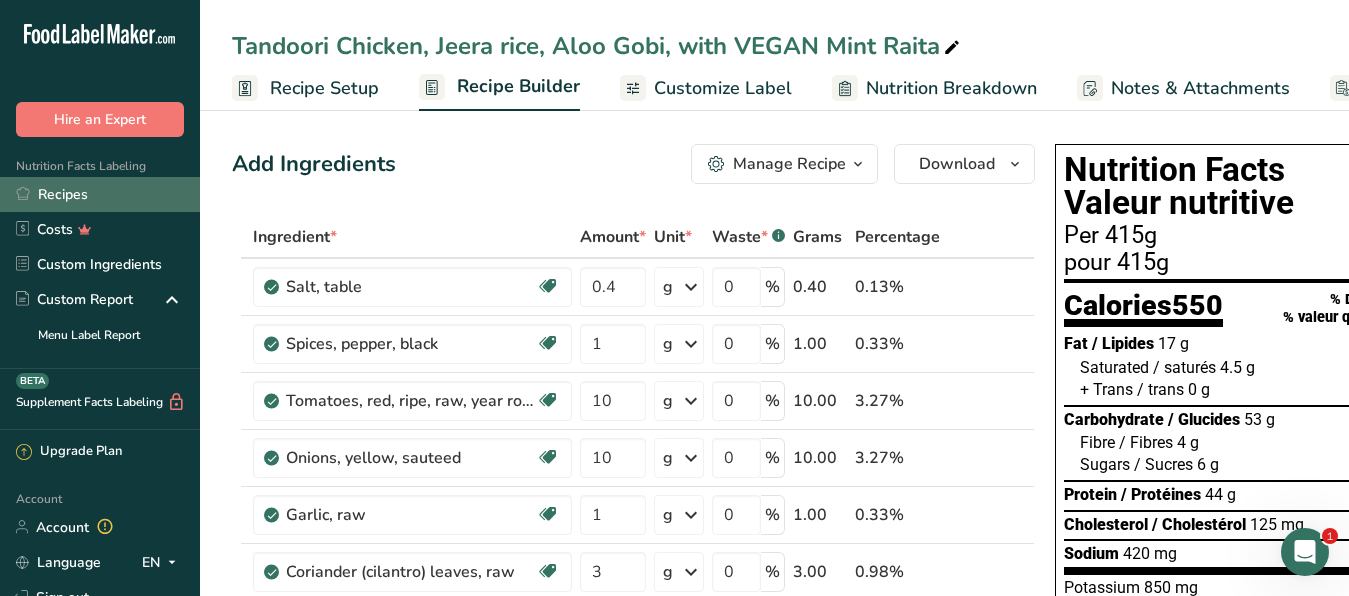 click on "Recipes" at bounding box center [100, 194] 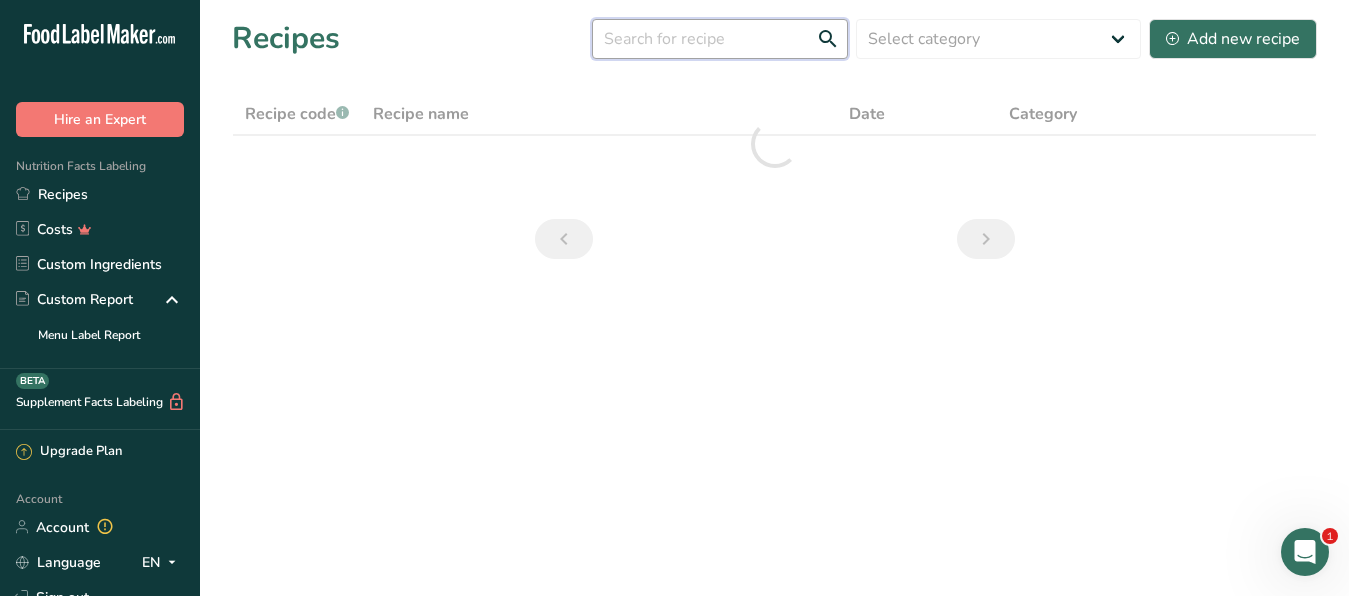 click at bounding box center (720, 39) 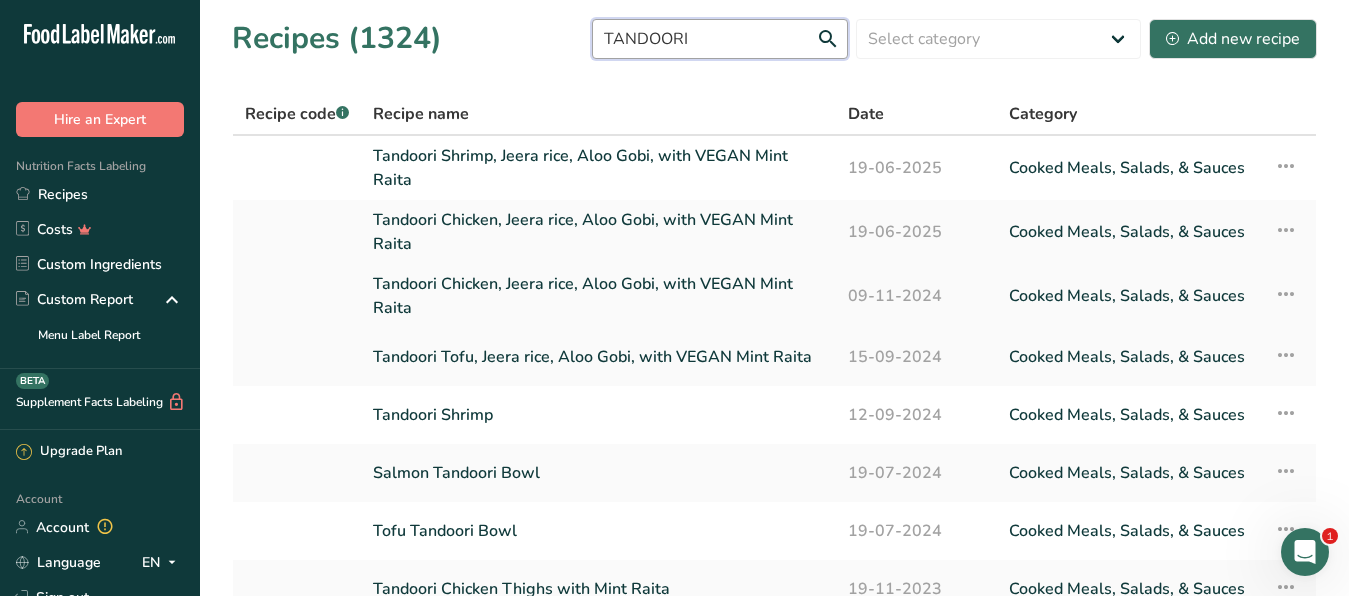 type on "TANDOORI" 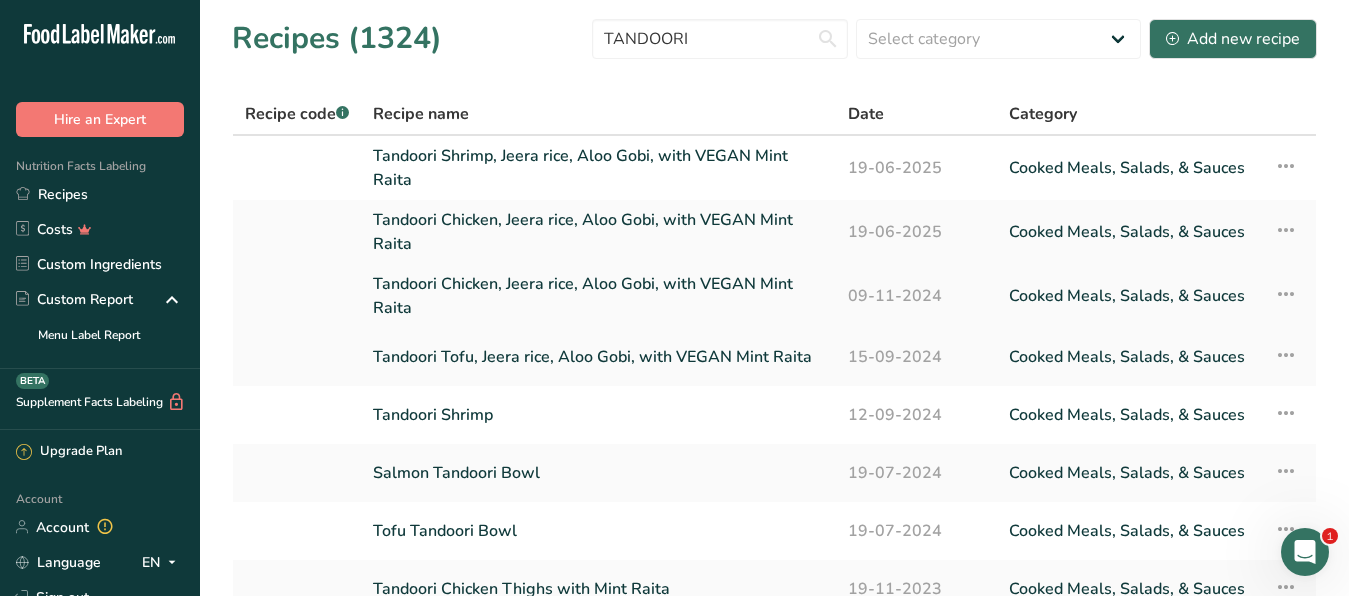 click on "Tandoori Chicken, Jeera rice, Aloo Gobi, with VEGAN Mint Raita" at bounding box center [598, 296] 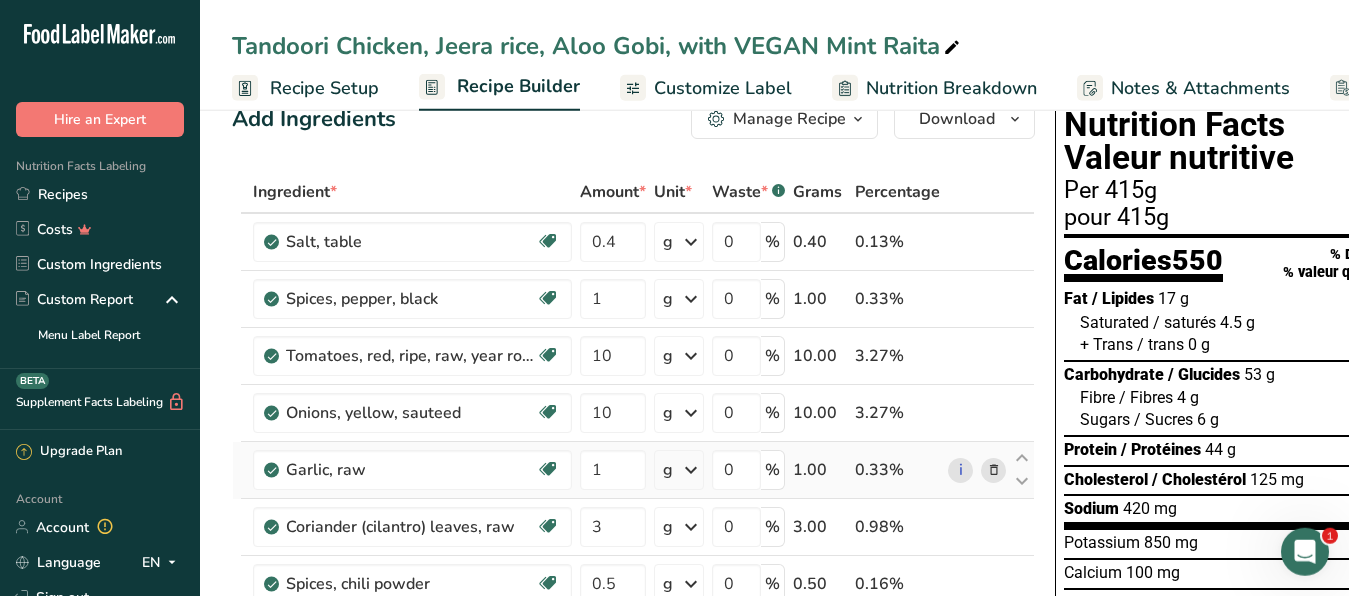 scroll, scrollTop: 0, scrollLeft: 0, axis: both 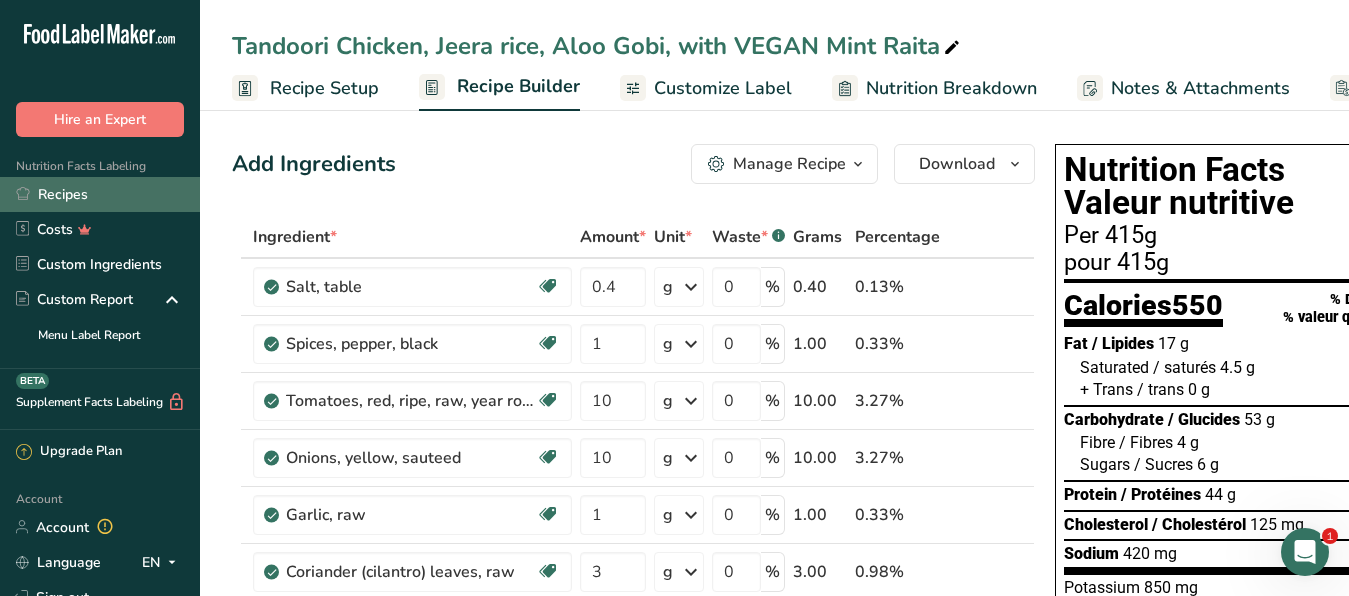 click on "Recipes" at bounding box center (100, 194) 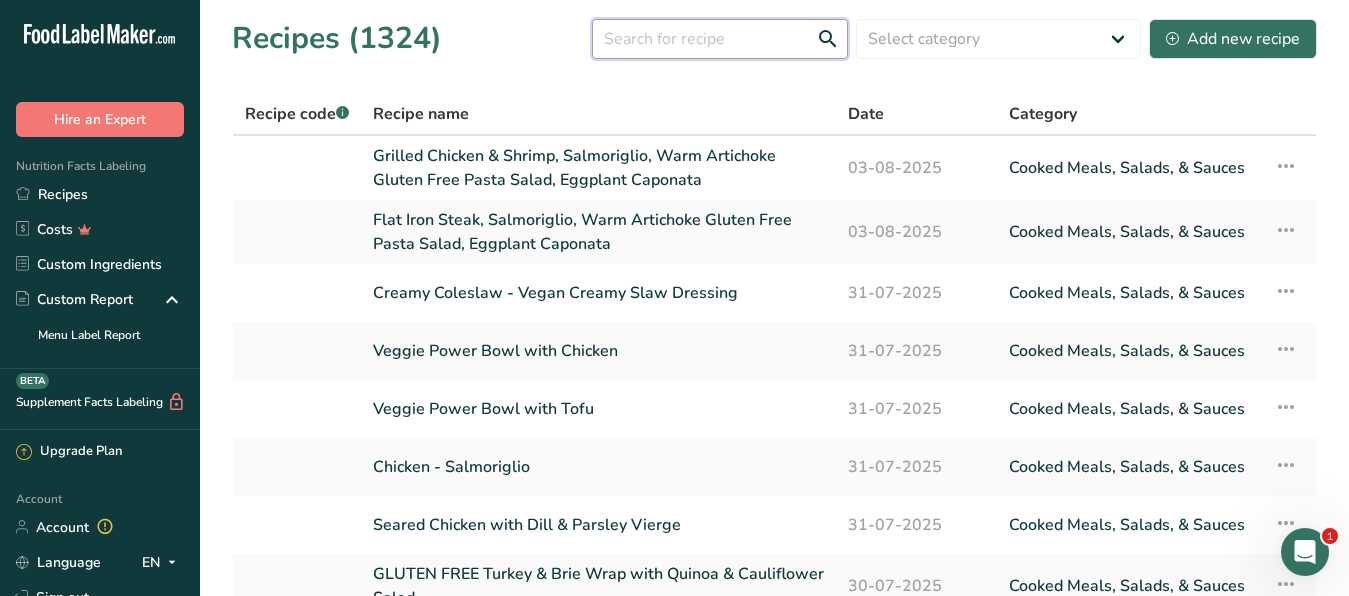 click at bounding box center [720, 39] 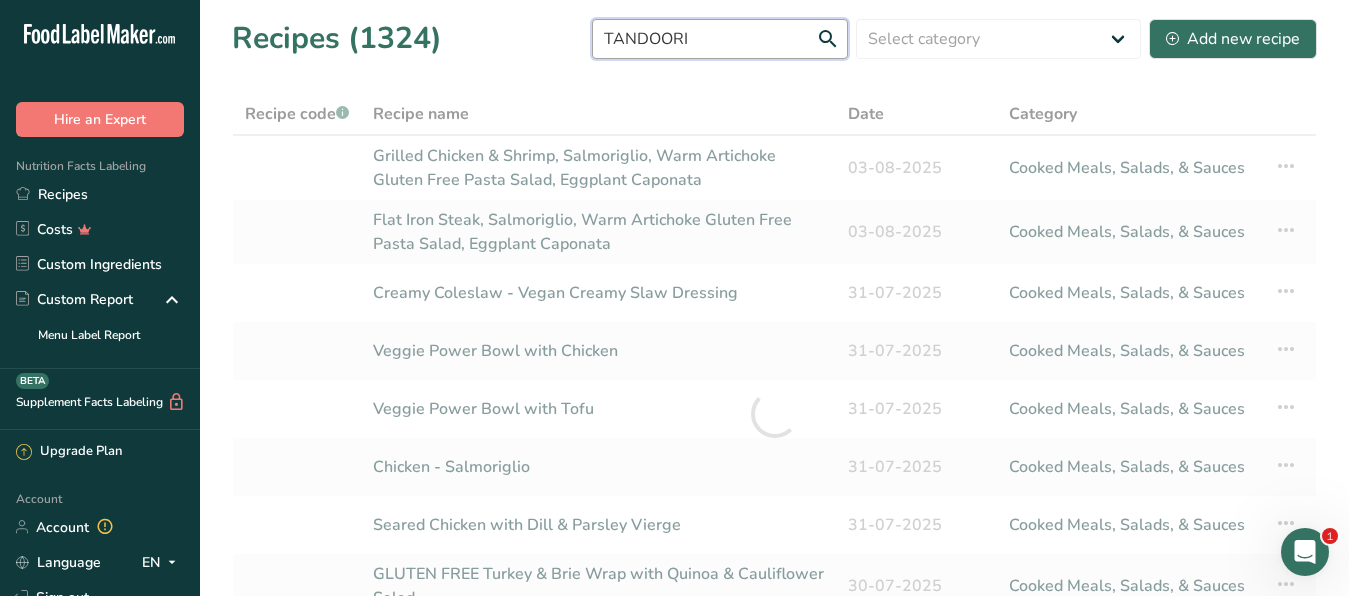 type on "TANDOORI" 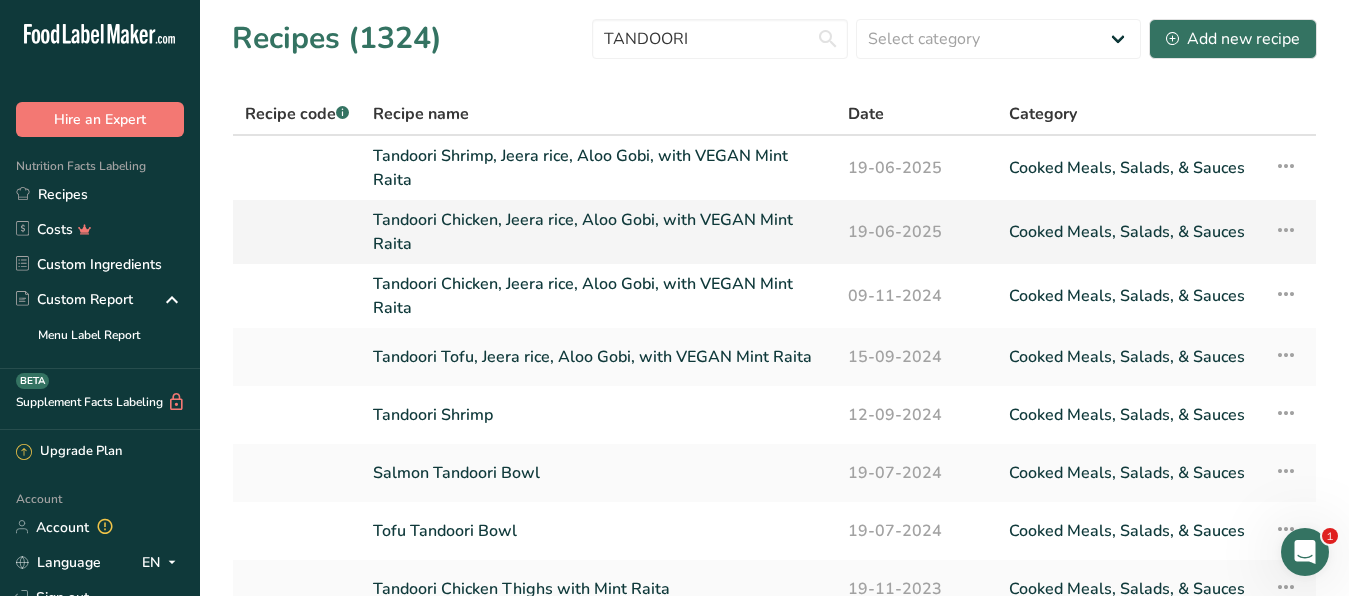 click on "Tandoori Chicken, Jeera rice, Aloo Gobi, with VEGAN Mint Raita" at bounding box center [598, 232] 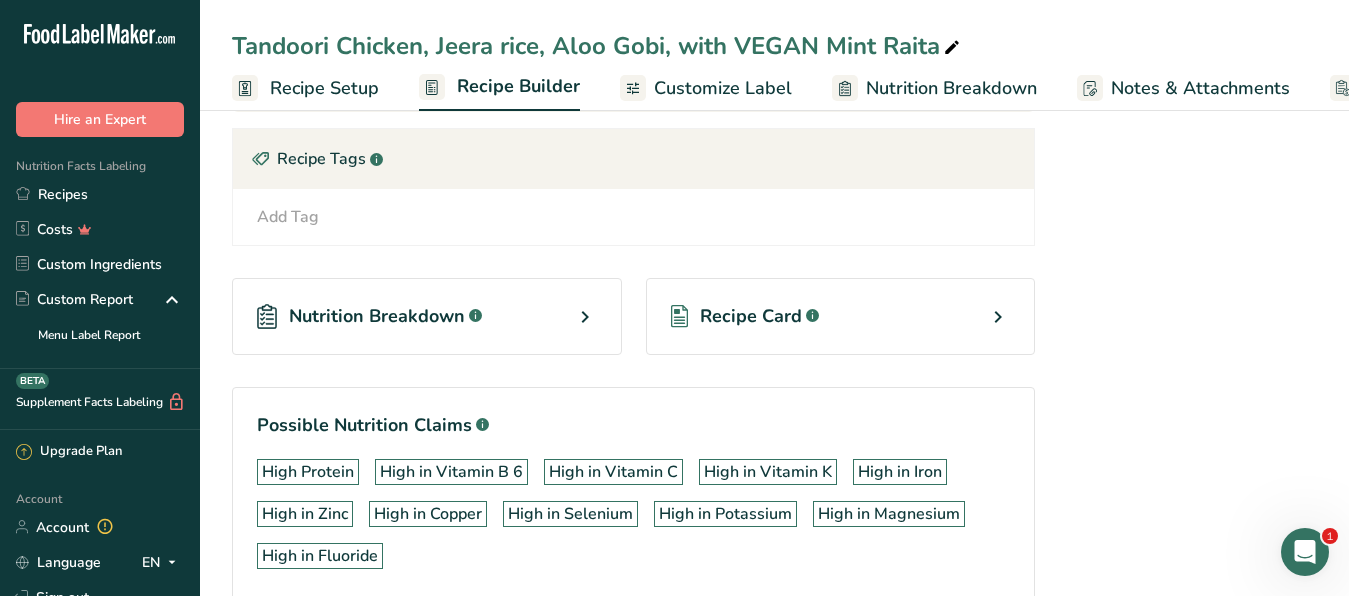 scroll, scrollTop: 1751, scrollLeft: 0, axis: vertical 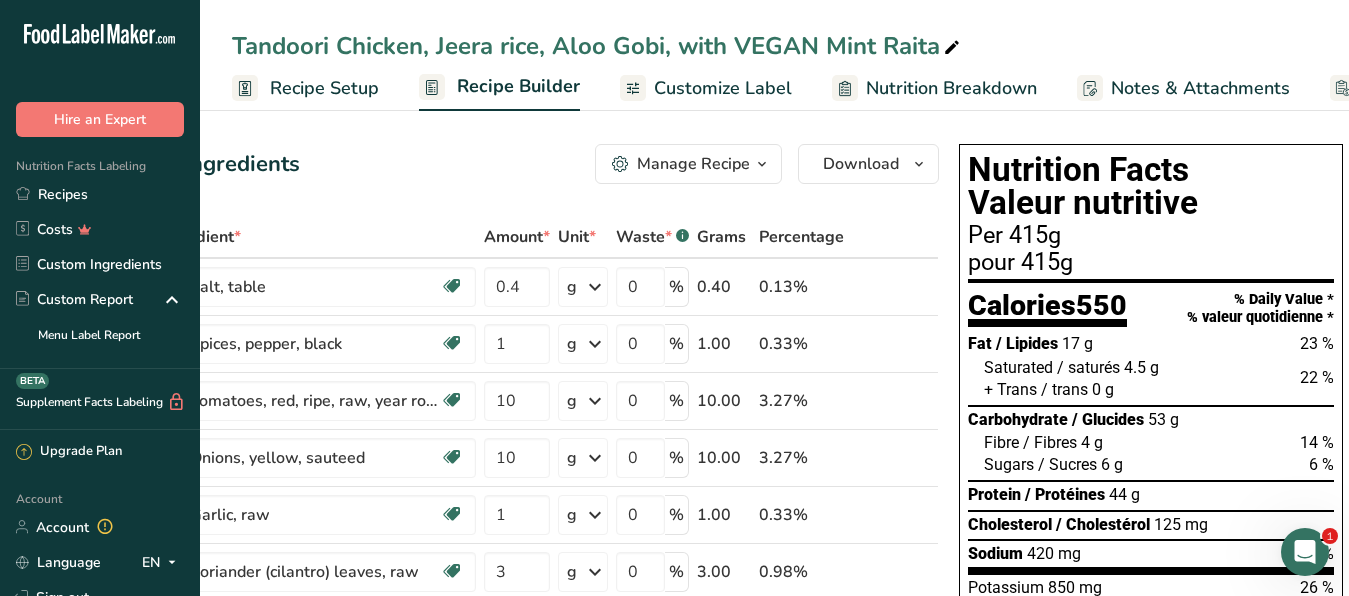 click on "Manage Recipe" at bounding box center [693, 164] 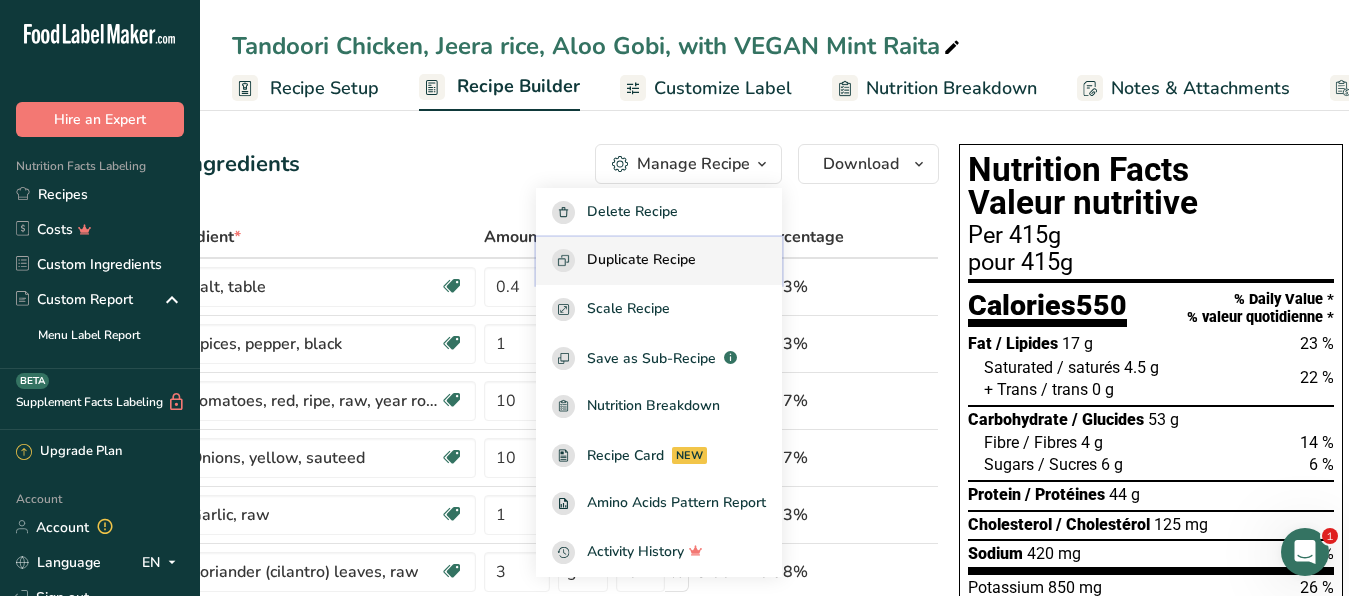 click on "Duplicate Recipe" at bounding box center [641, 260] 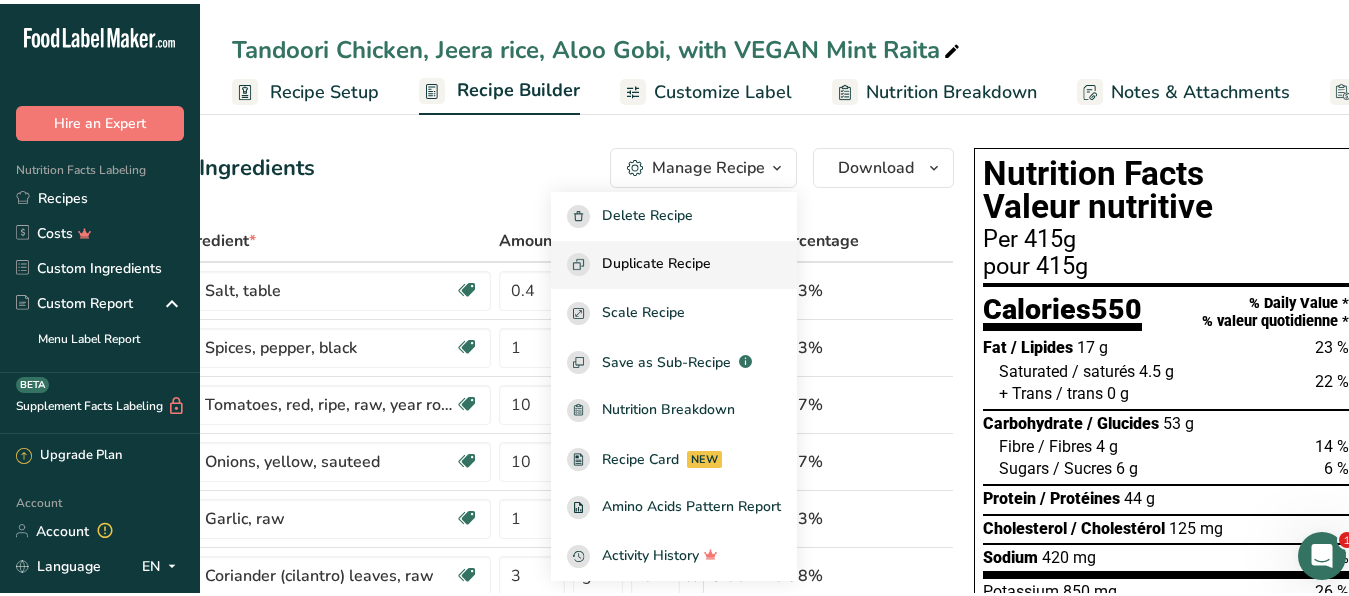 scroll, scrollTop: 0, scrollLeft: 79, axis: horizontal 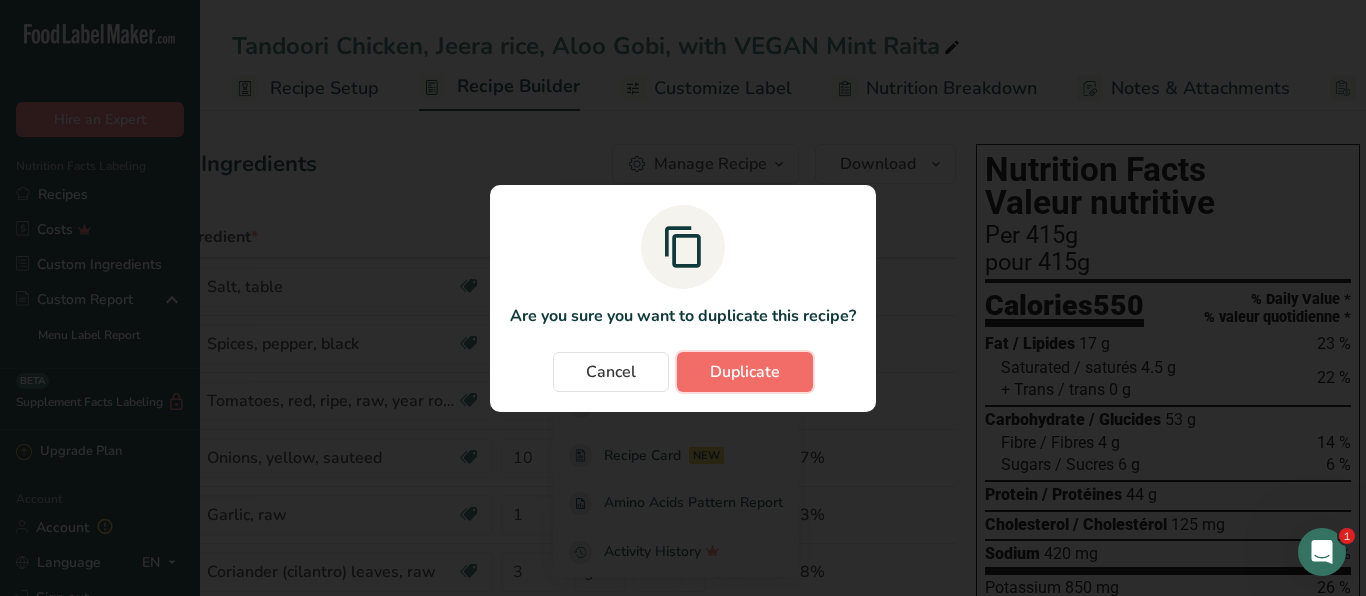 click on "Duplicate" at bounding box center (745, 372) 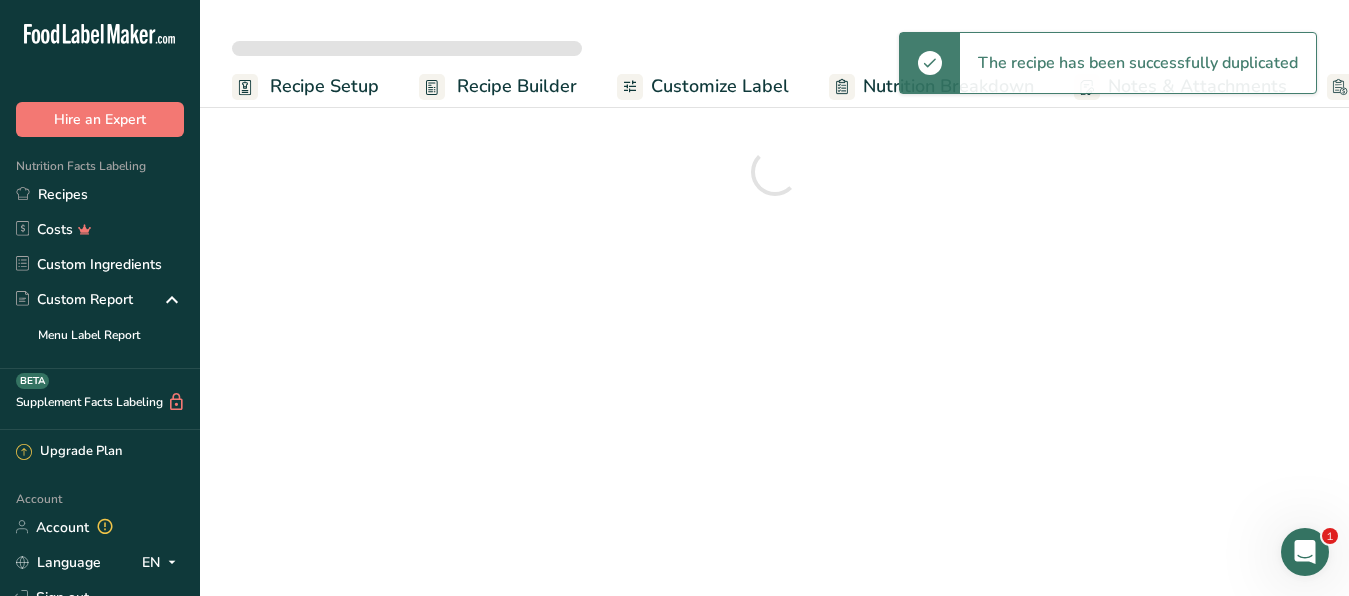 scroll, scrollTop: 0, scrollLeft: 0, axis: both 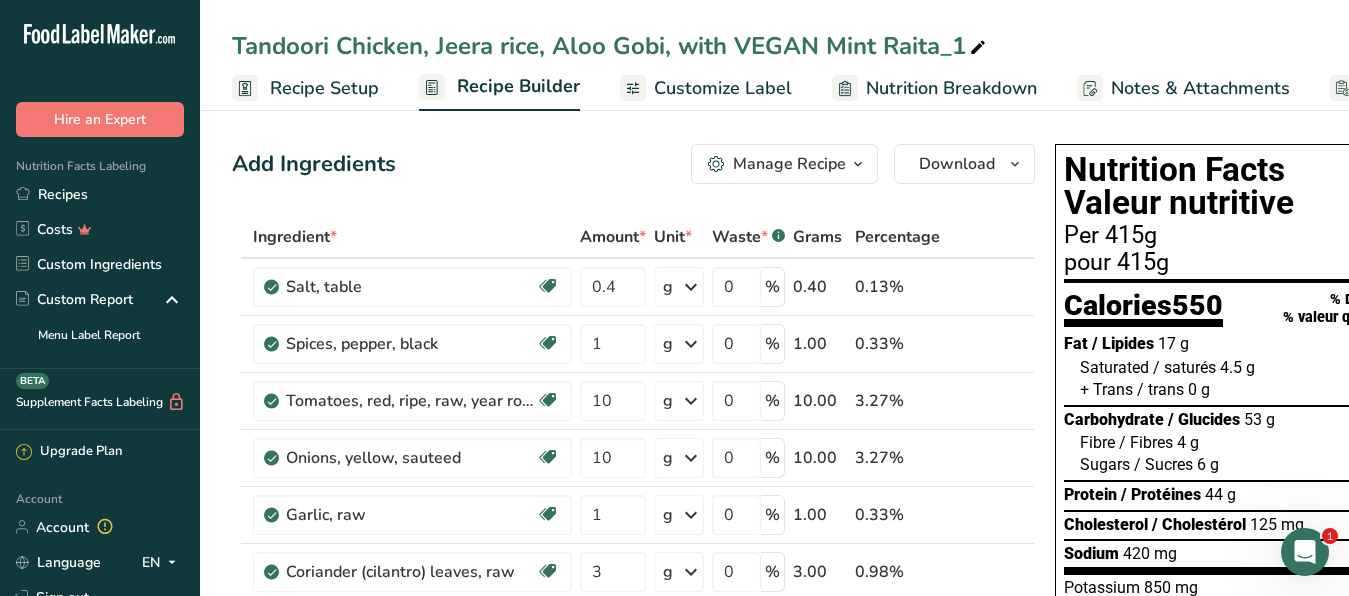 click on "Customize Label" at bounding box center [723, 88] 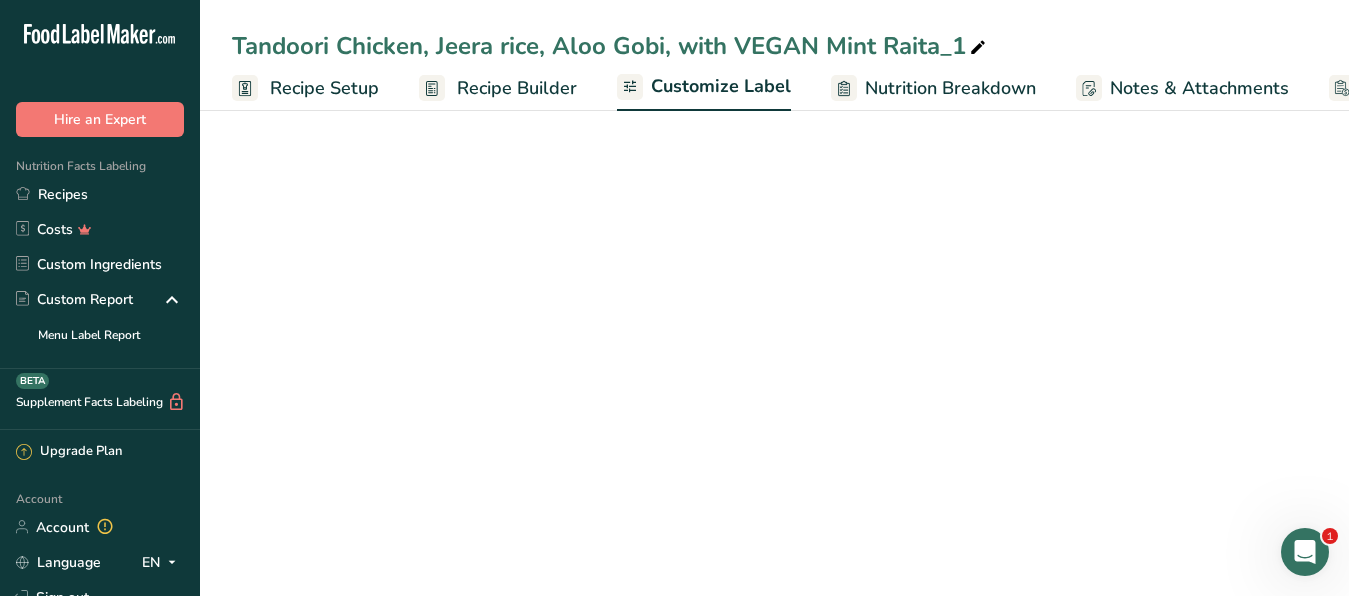 scroll, scrollTop: 0, scrollLeft: 164, axis: horizontal 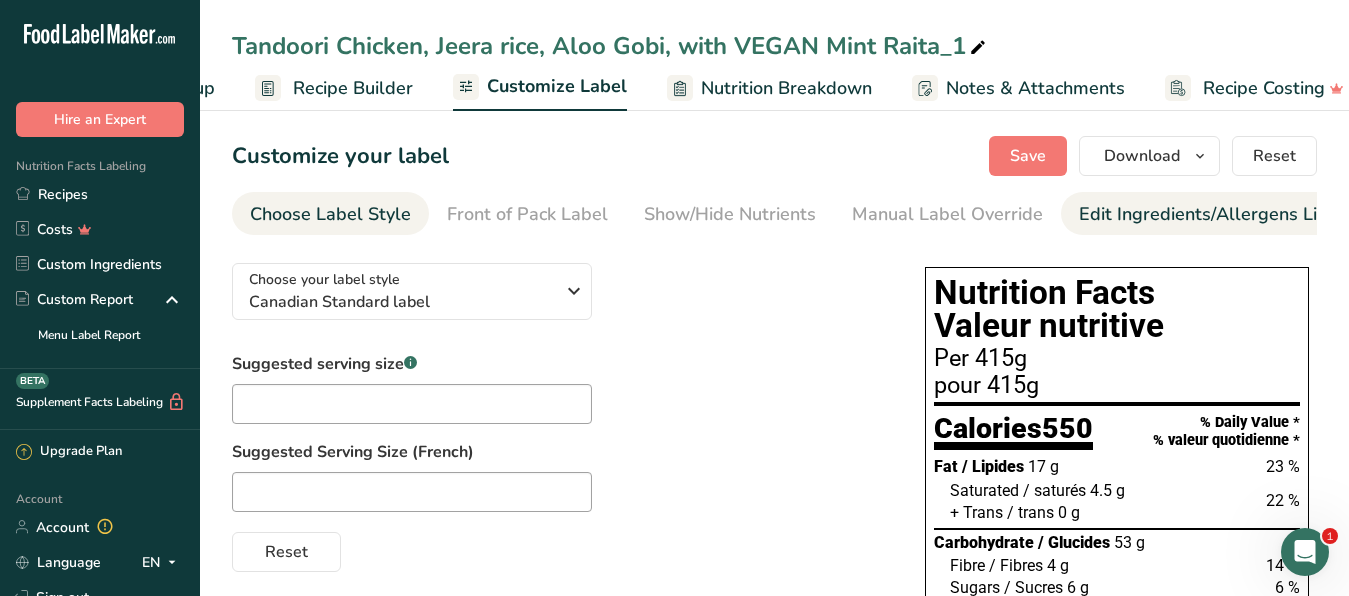 click on "Edit Ingredients/Allergens List" at bounding box center (1206, 214) 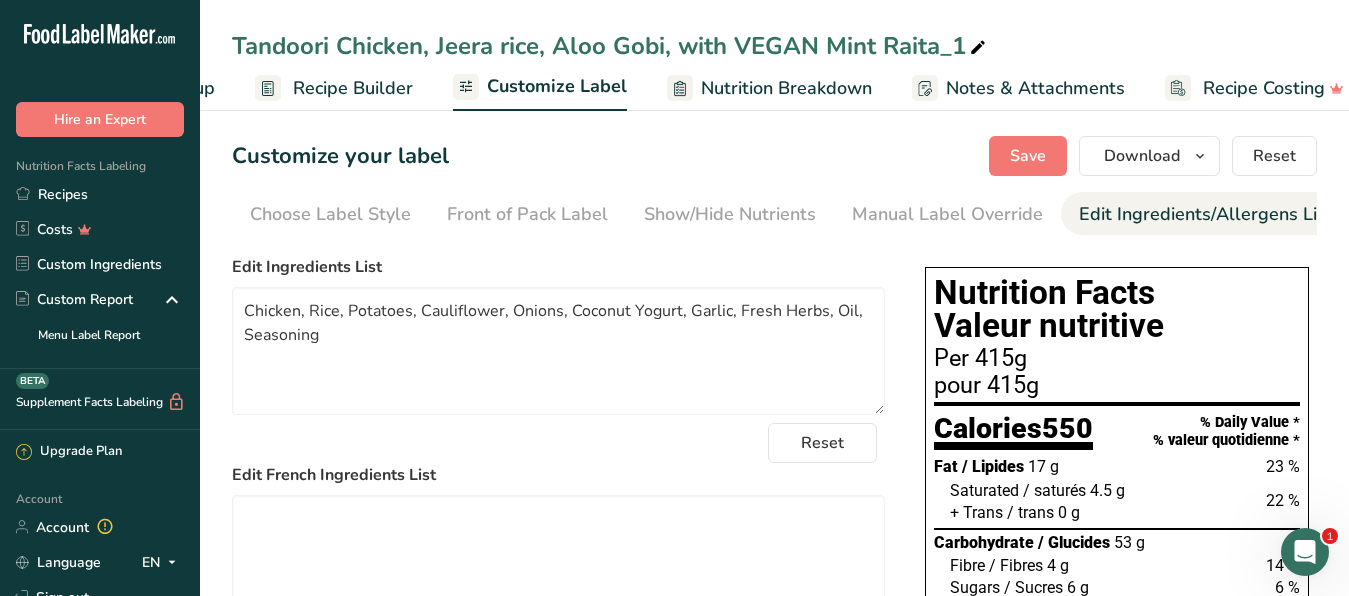 scroll, scrollTop: 0, scrollLeft: 191, axis: horizontal 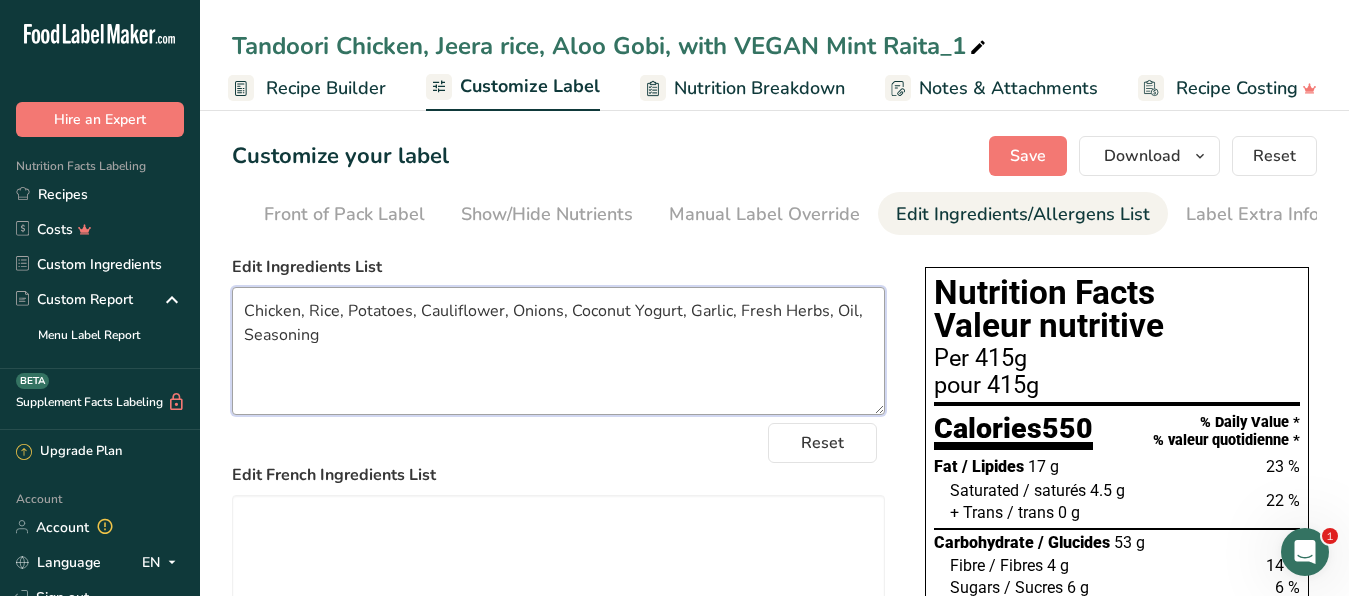 drag, startPoint x: 298, startPoint y: 326, endPoint x: 169, endPoint y: 326, distance: 129 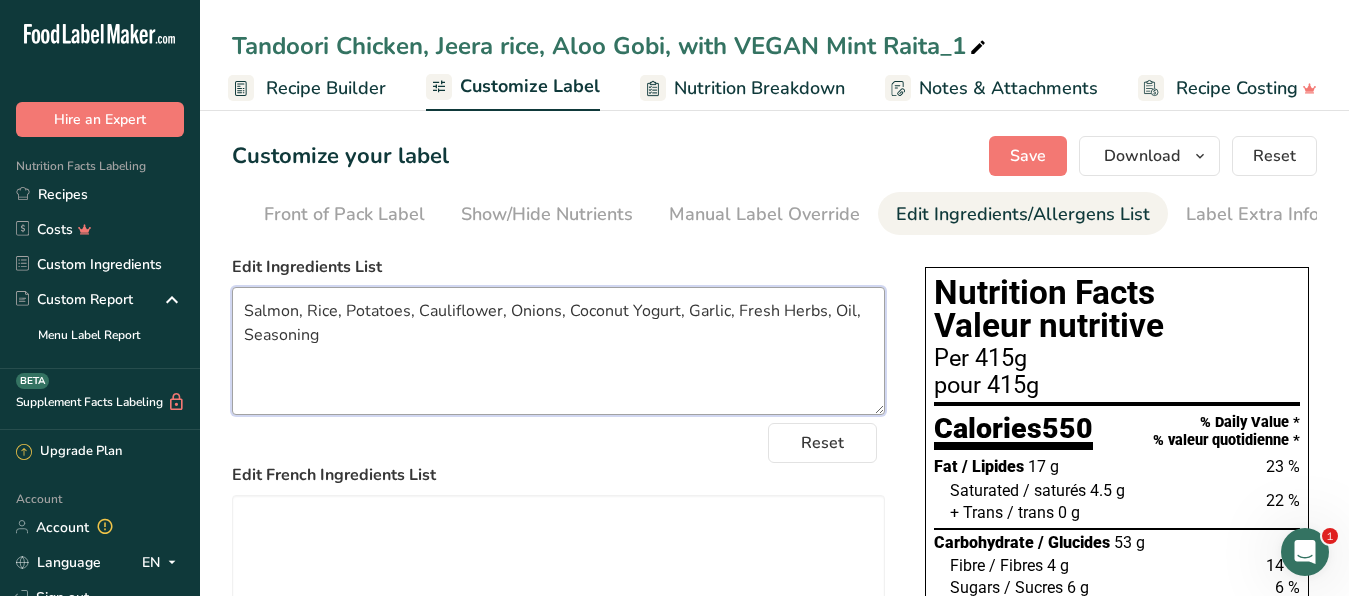 drag, startPoint x: 342, startPoint y: 352, endPoint x: 243, endPoint y: 333, distance: 100.80675 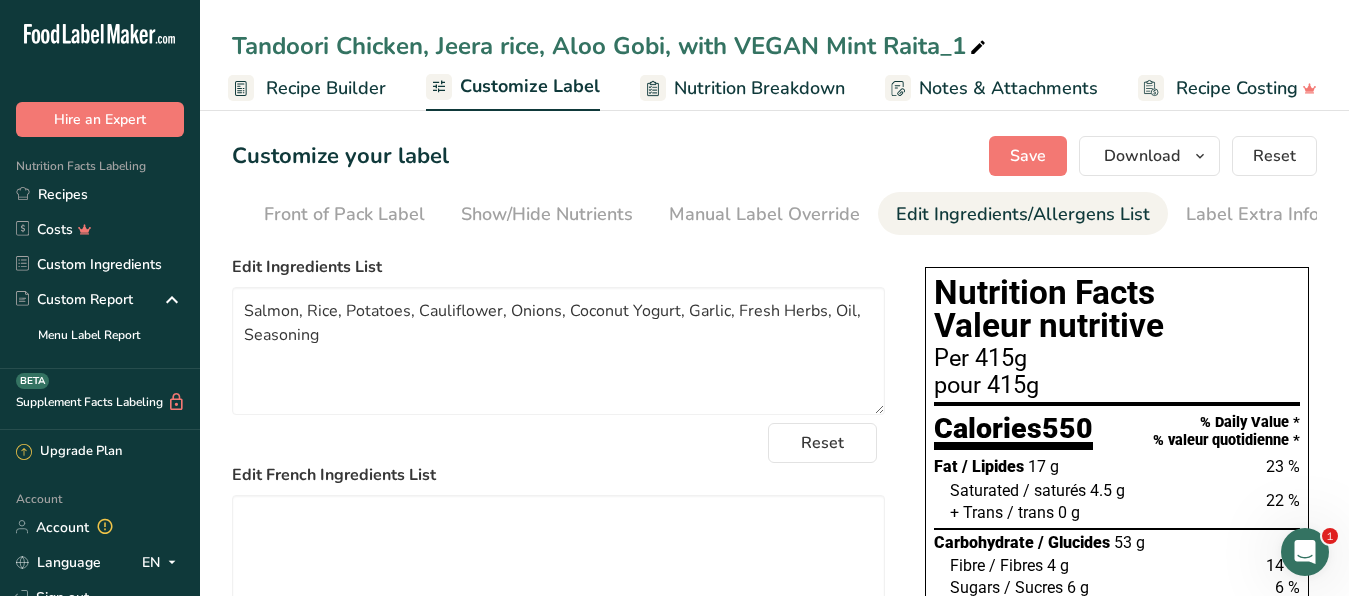 click on "Tandoori Chicken, Jeera rice, Aloo Gobi, with VEGAN Mint Raita_1" at bounding box center [611, 46] 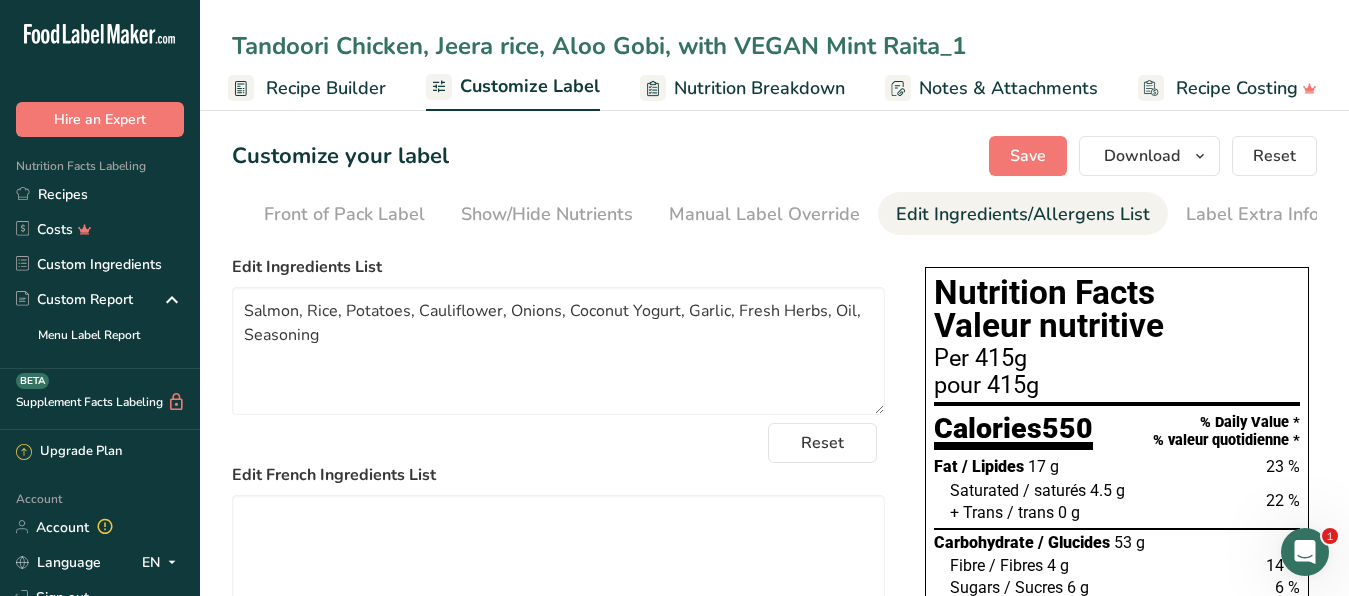 click on "Tandoori Chicken, Jeera rice, Aloo Gobi, with VEGAN Mint Raita_1" at bounding box center (774, 46) 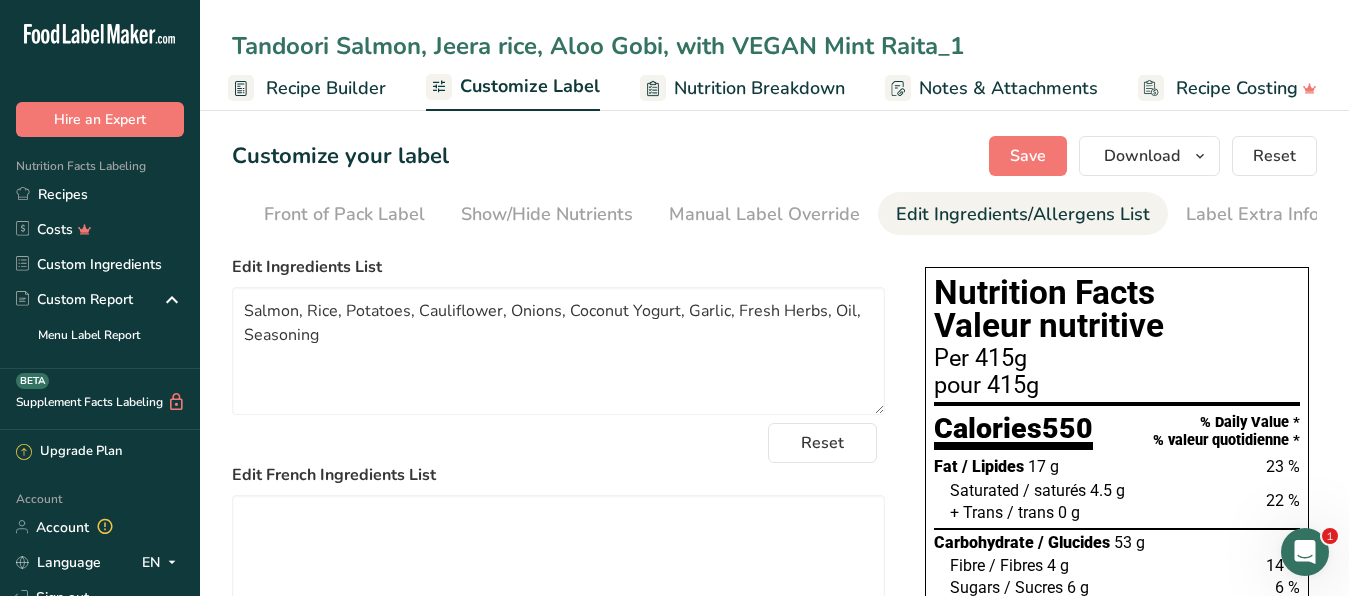 click on "Tandoori Salmon, Jeera rice, Aloo Gobi, with VEGAN Mint Raita_1" at bounding box center [774, 46] 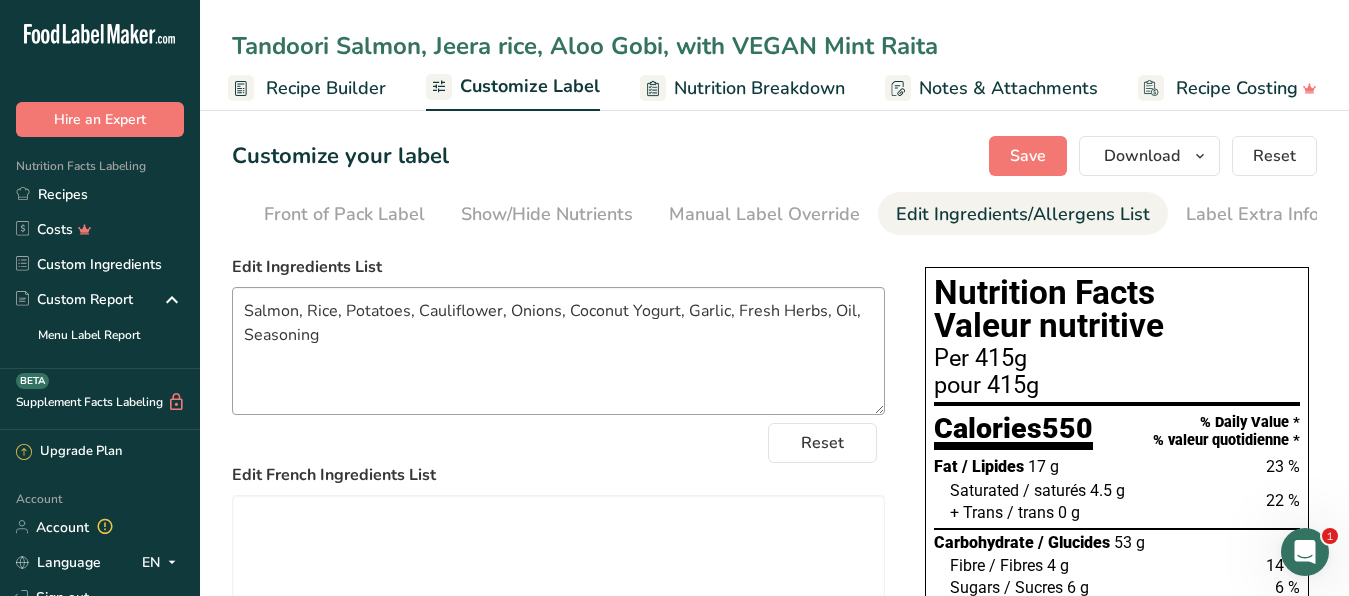 type on "Tandoori Salmon, Jeera rice, Aloo Gobi, with VEGAN Mint Raita" 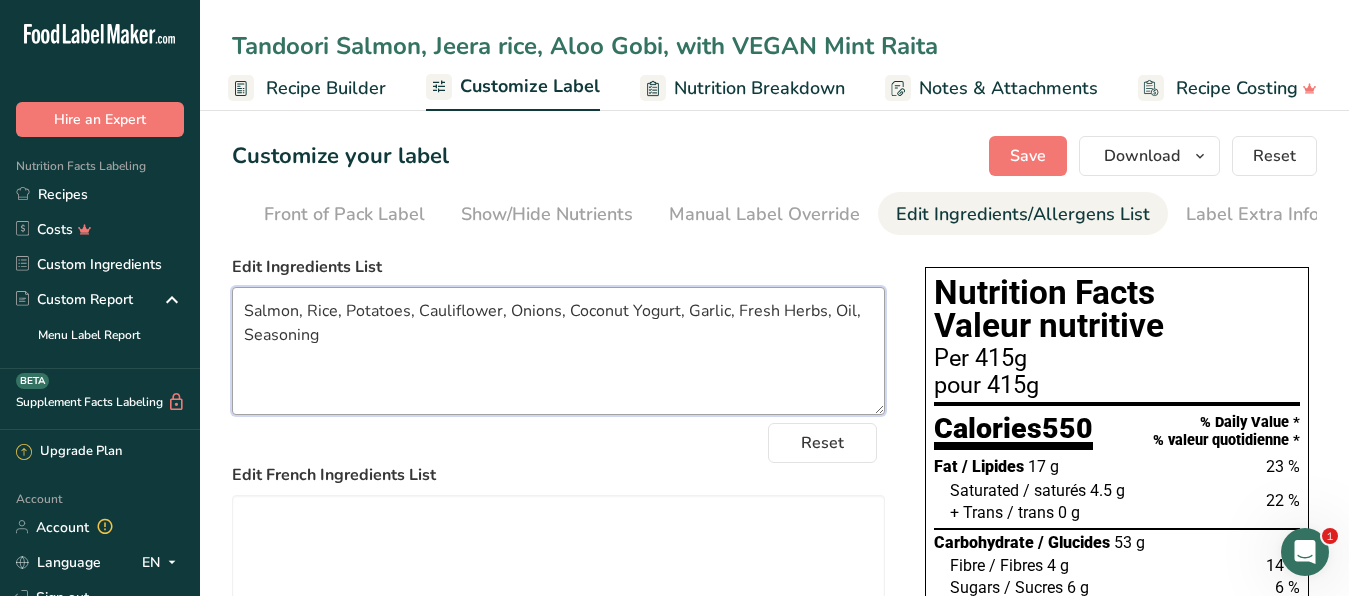 click on "Salmon, Rice, Potatoes, Cauliflower, Onions, Coconut Yogurt, Garlic, Fresh Herbs, Oil, Seasoning" at bounding box center [558, 351] 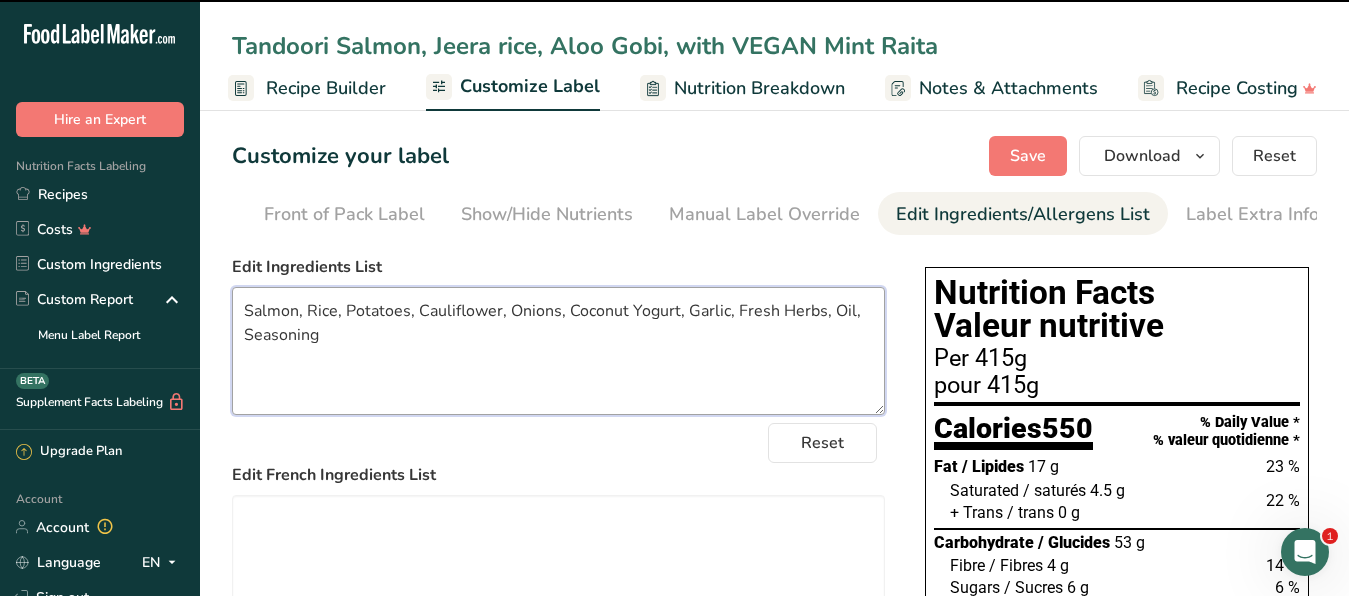 click on "Salmon, Rice, Potatoes, Cauliflower, Onions, Coconut Yogurt, Garlic, Fresh Herbs, Oil, Seasoning" at bounding box center [558, 351] 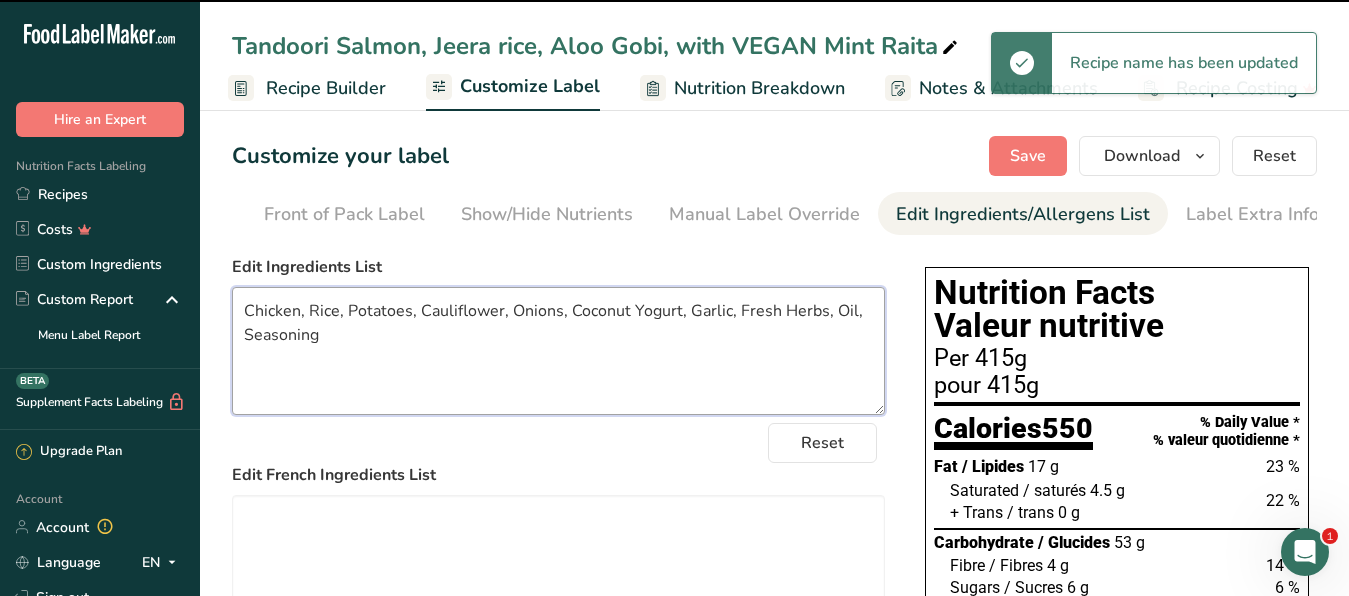 click on "Chicken, Rice, Potatoes, Cauliflower, Onions, Coconut Yogurt, Garlic, Fresh Herbs, Oil, Seasoning" at bounding box center (558, 351) 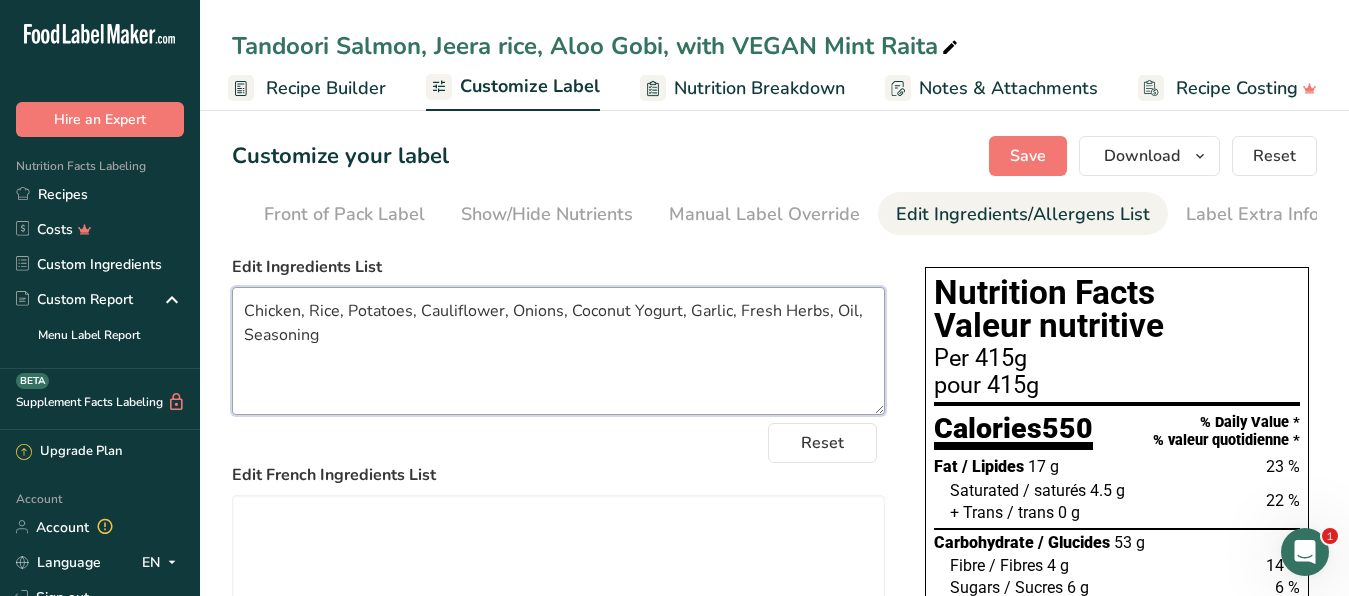 click on "Chicken, Rice, Potatoes, Cauliflower, Onions, Coconut Yogurt, Garlic, Fresh Herbs, Oil, Seasoning" at bounding box center (558, 351) 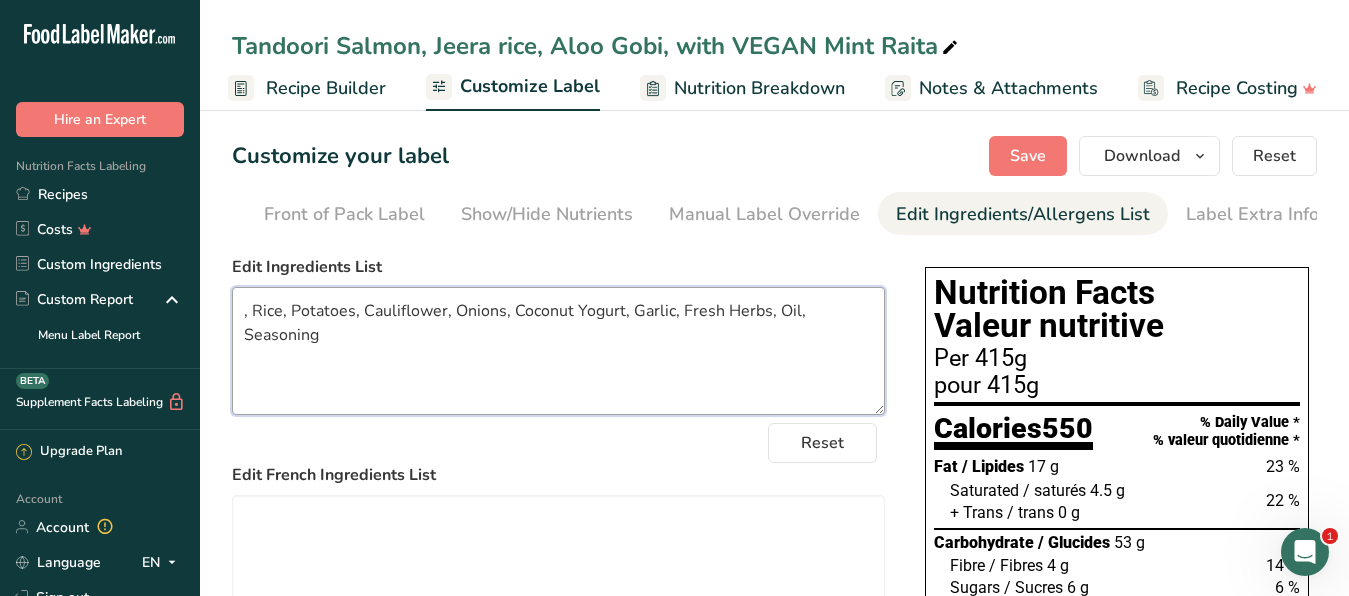 click on ", Rice, Potatoes, Cauliflower, Onions, Coconut Yogurt, Garlic, Fresh Herbs, Oil, Seasoning" at bounding box center (558, 351) 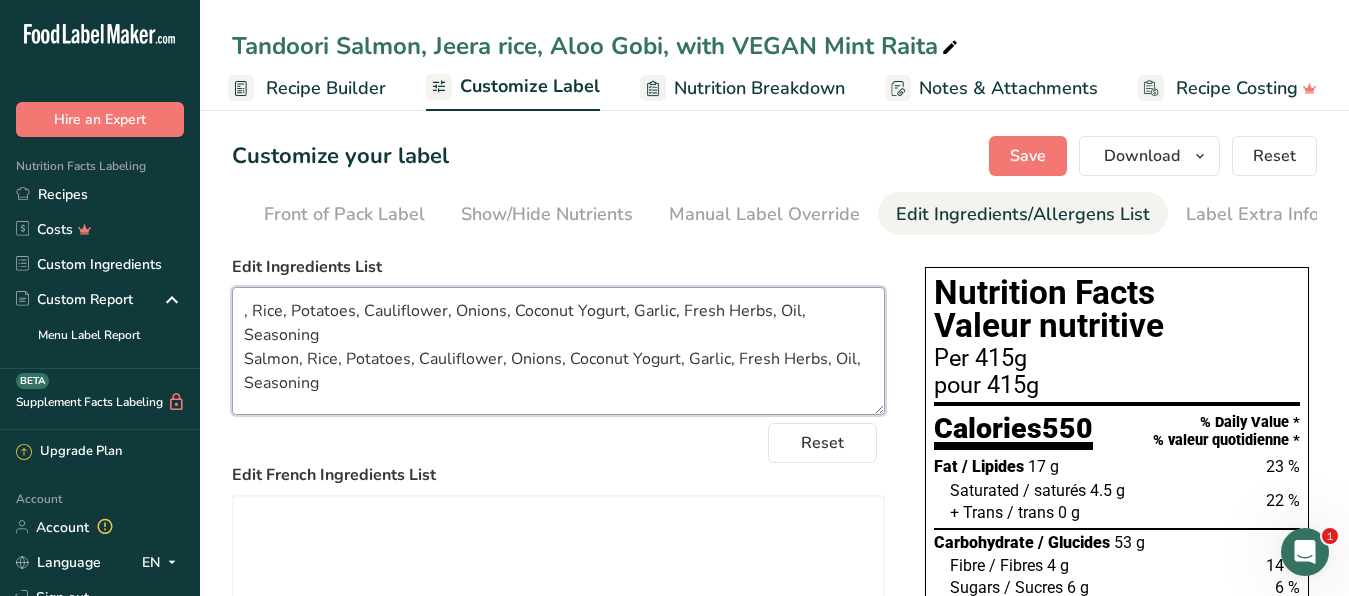 drag, startPoint x: 337, startPoint y: 362, endPoint x: 236, endPoint y: 324, distance: 107.912 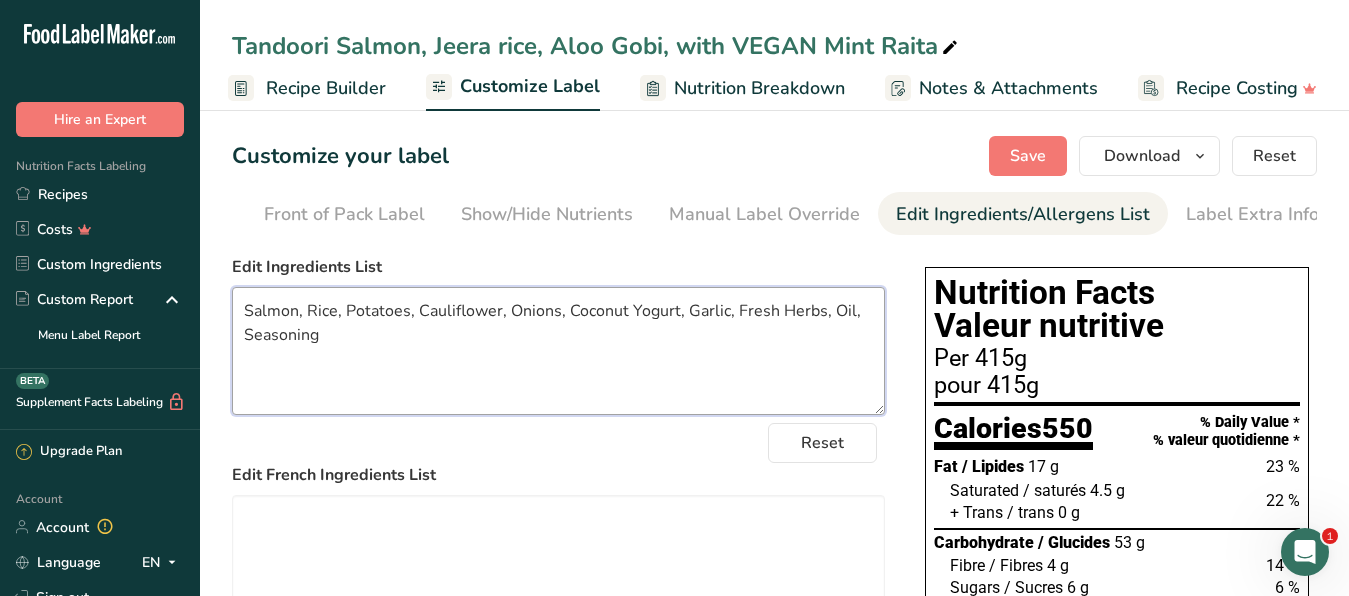 click on "Salmon, Rice, Potatoes, Cauliflower, Onions, Coconut Yogurt, Garlic, Fresh Herbs, Oil, Seasoning" at bounding box center [558, 351] 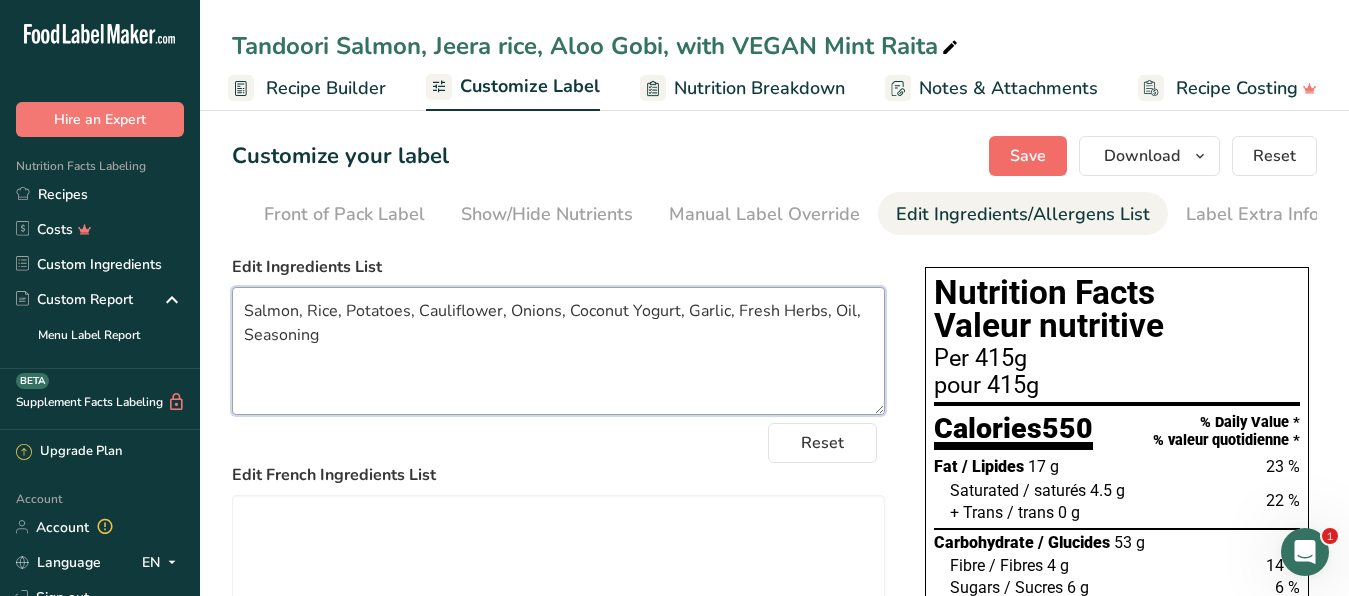 type on "Salmon, Rice, Potatoes, Cauliflower, Onions, Coconut Yogurt, Garlic, Fresh Herbs, Oil, Seasoning" 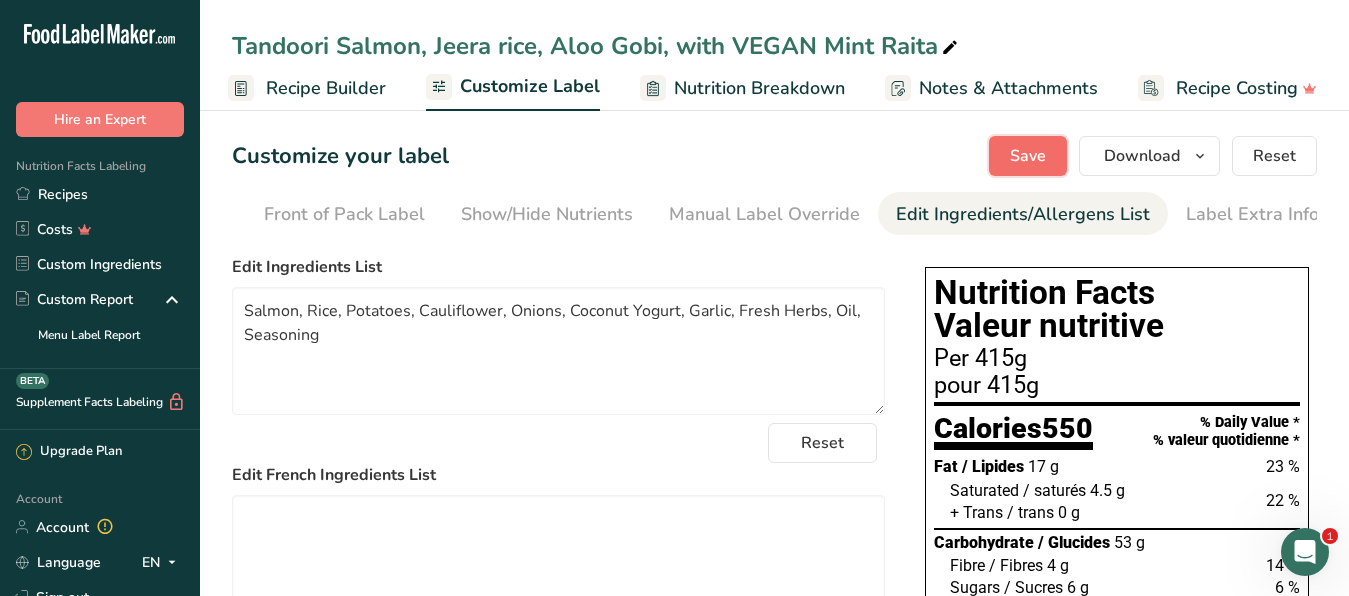 click on "Save" at bounding box center [1028, 156] 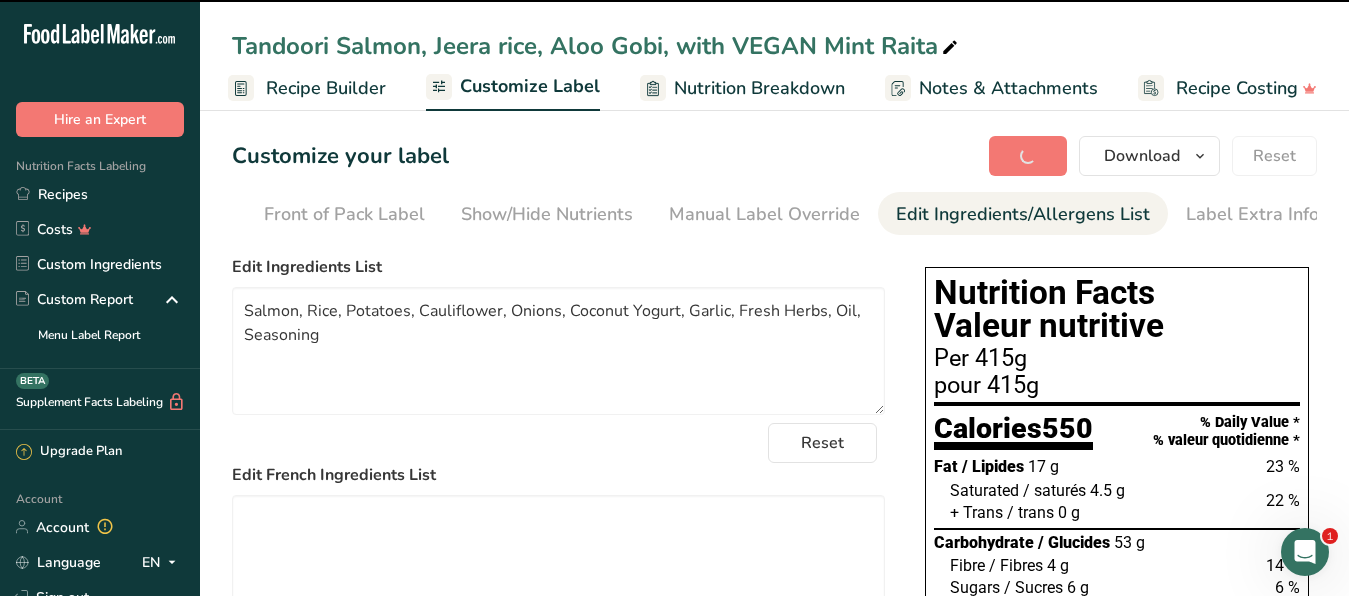 click on "Recipe Builder" at bounding box center [326, 88] 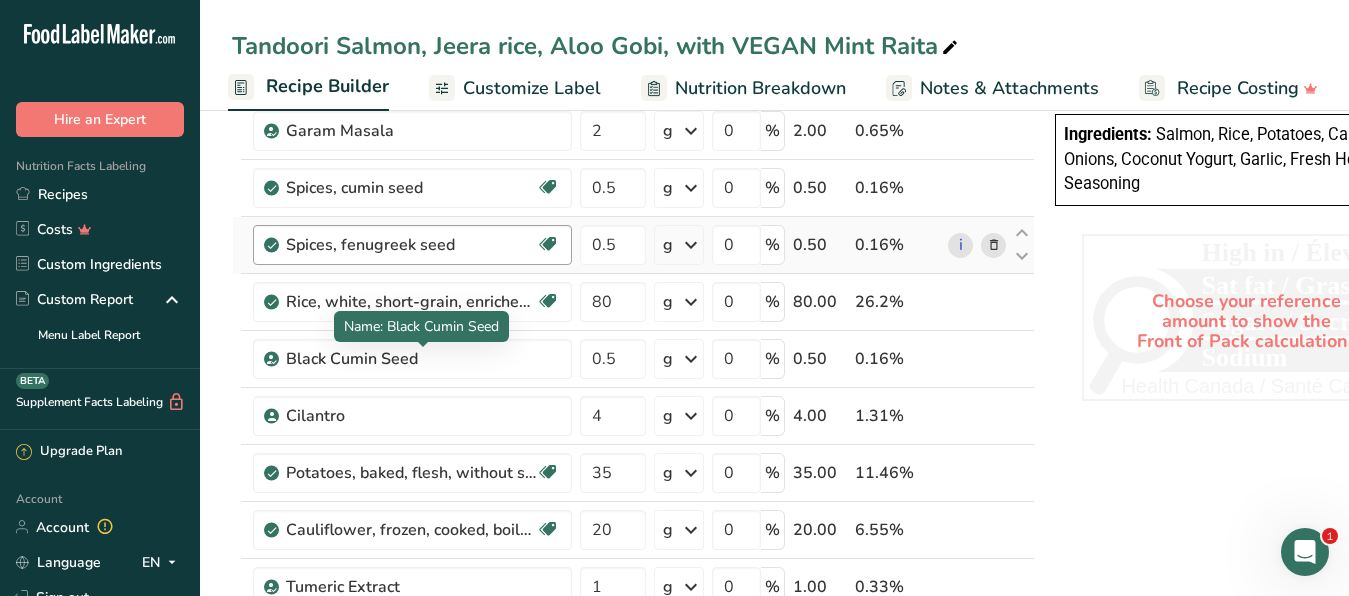 scroll, scrollTop: 714, scrollLeft: 0, axis: vertical 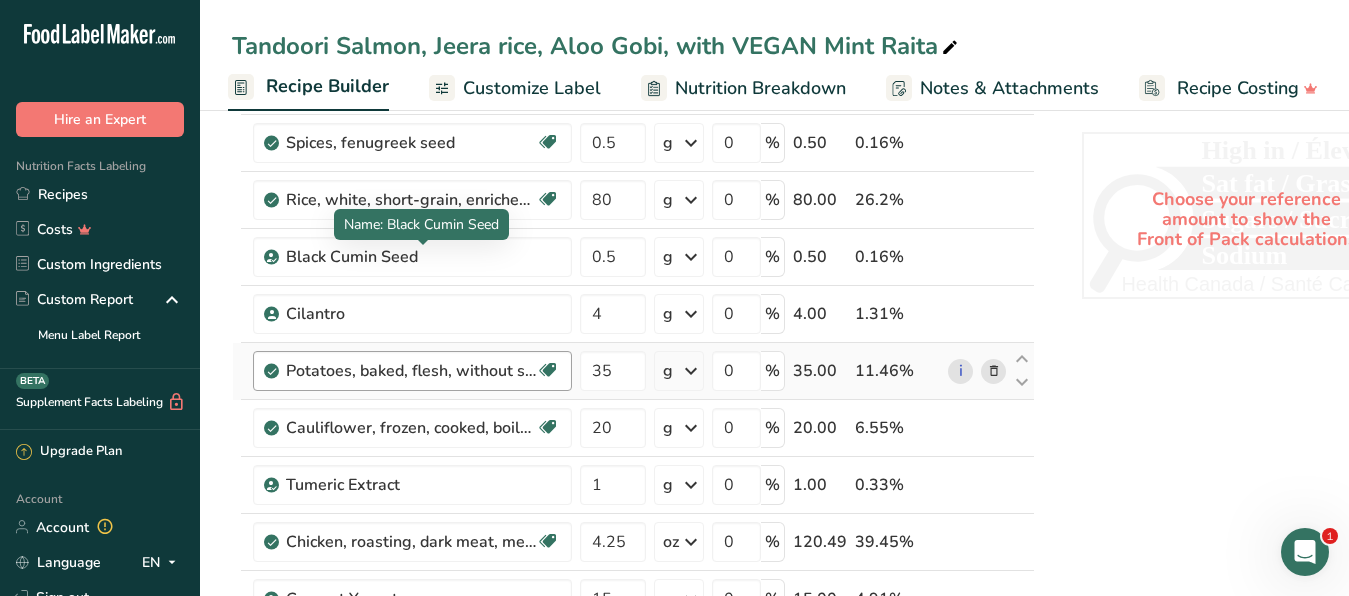 click on "Potatoes, baked, flesh, without salt" at bounding box center (411, 371) 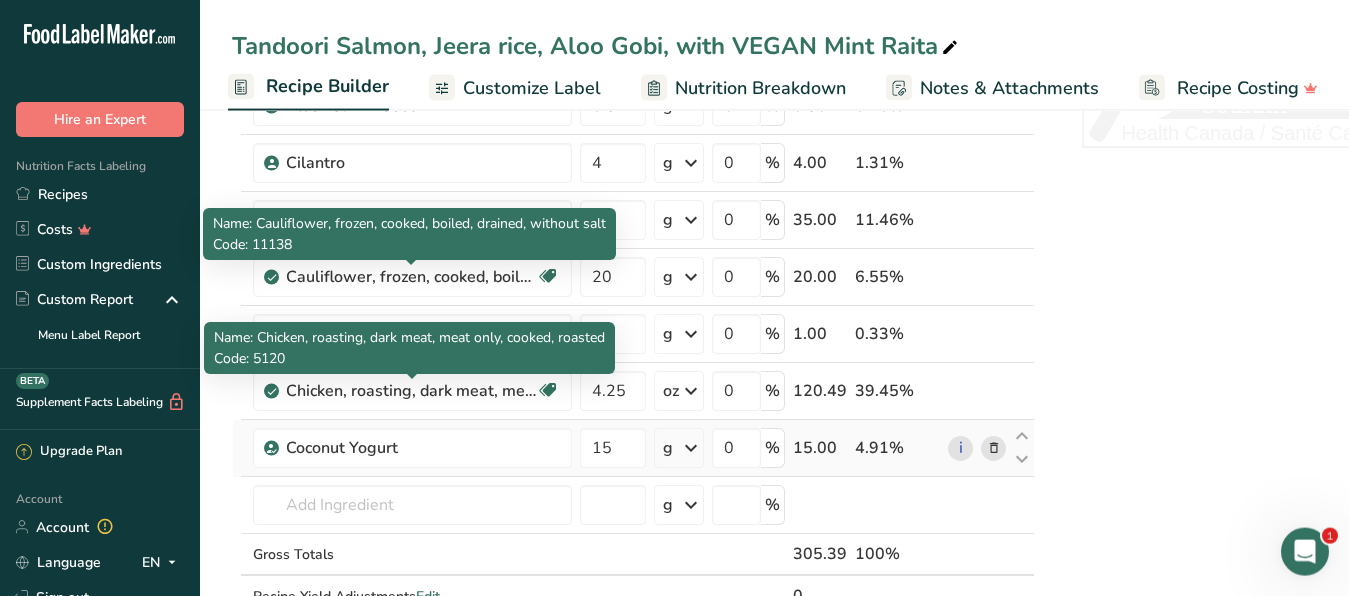 scroll, scrollTop: 918, scrollLeft: 0, axis: vertical 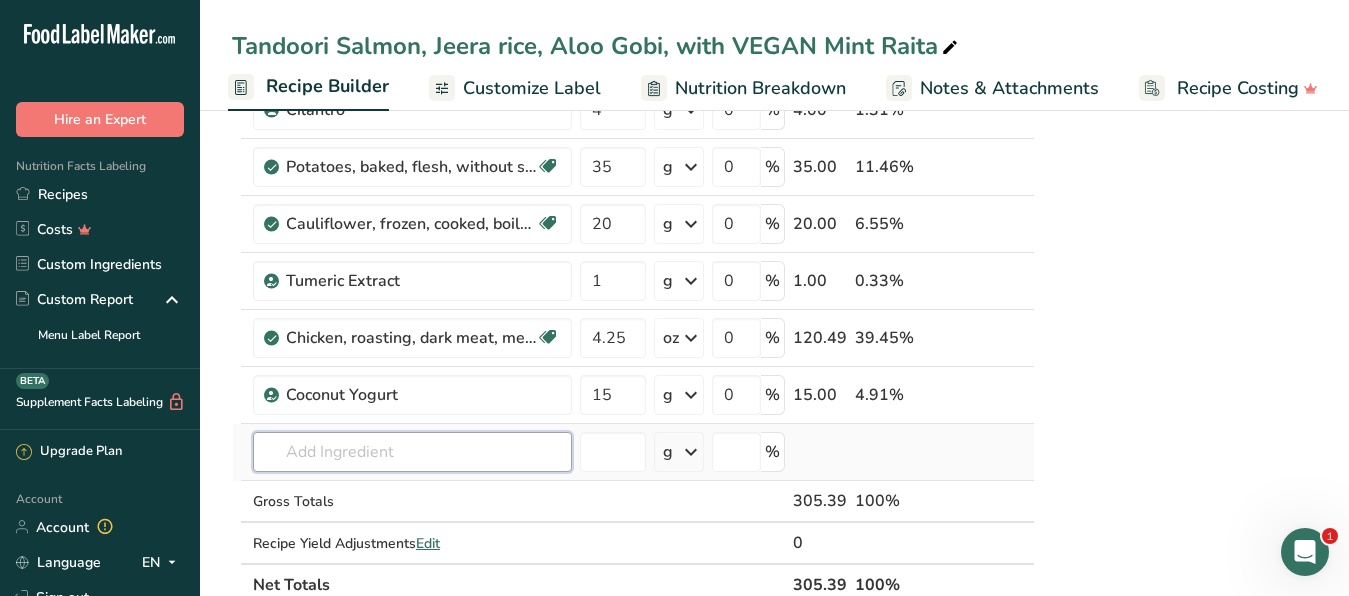 click at bounding box center [412, 452] 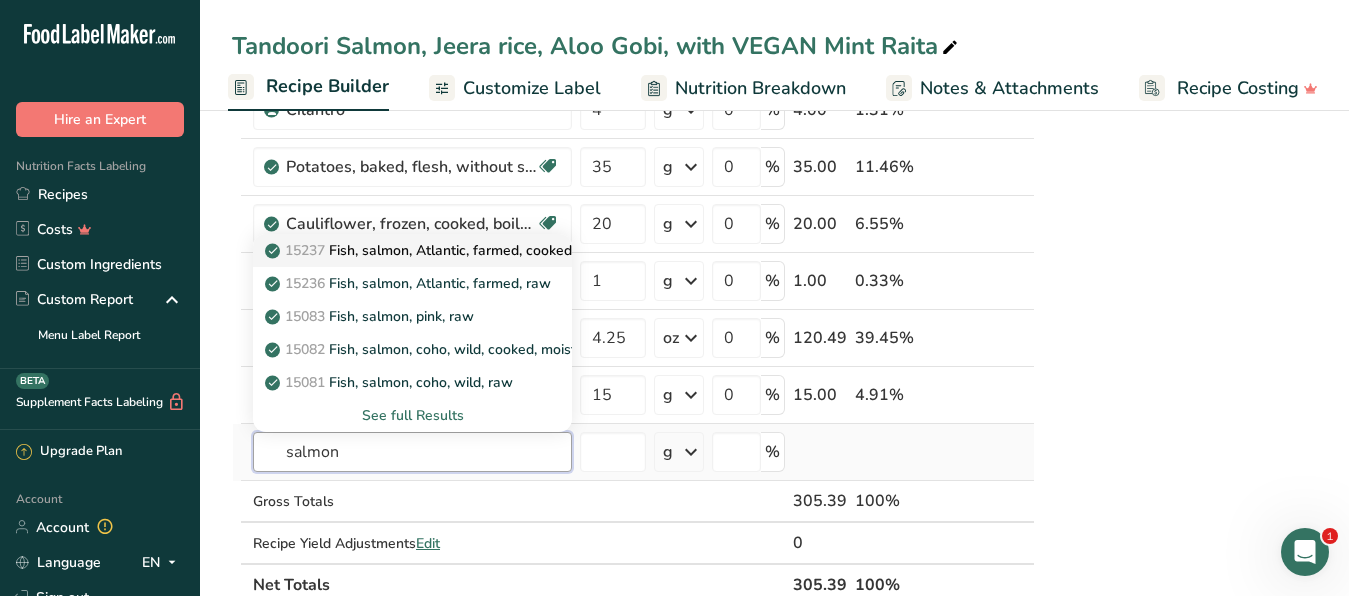 type on "salmon" 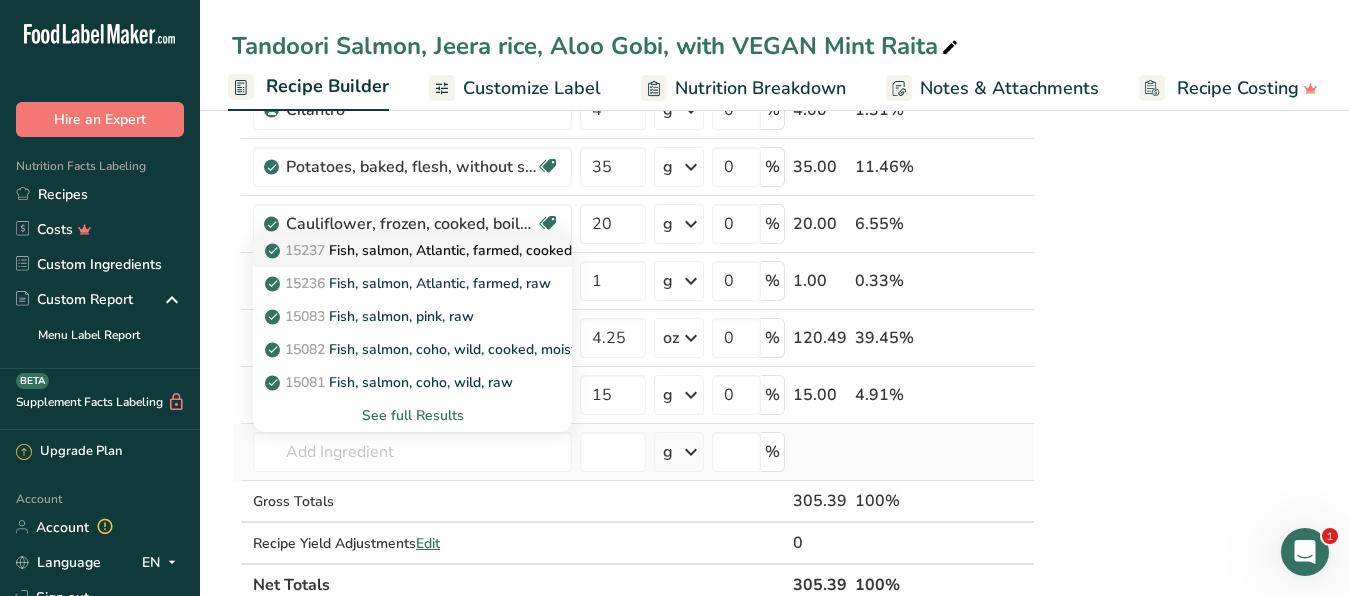 click on "15237
Fish, salmon, Atlantic, farmed, cooked, dry heat" at bounding box center (450, 250) 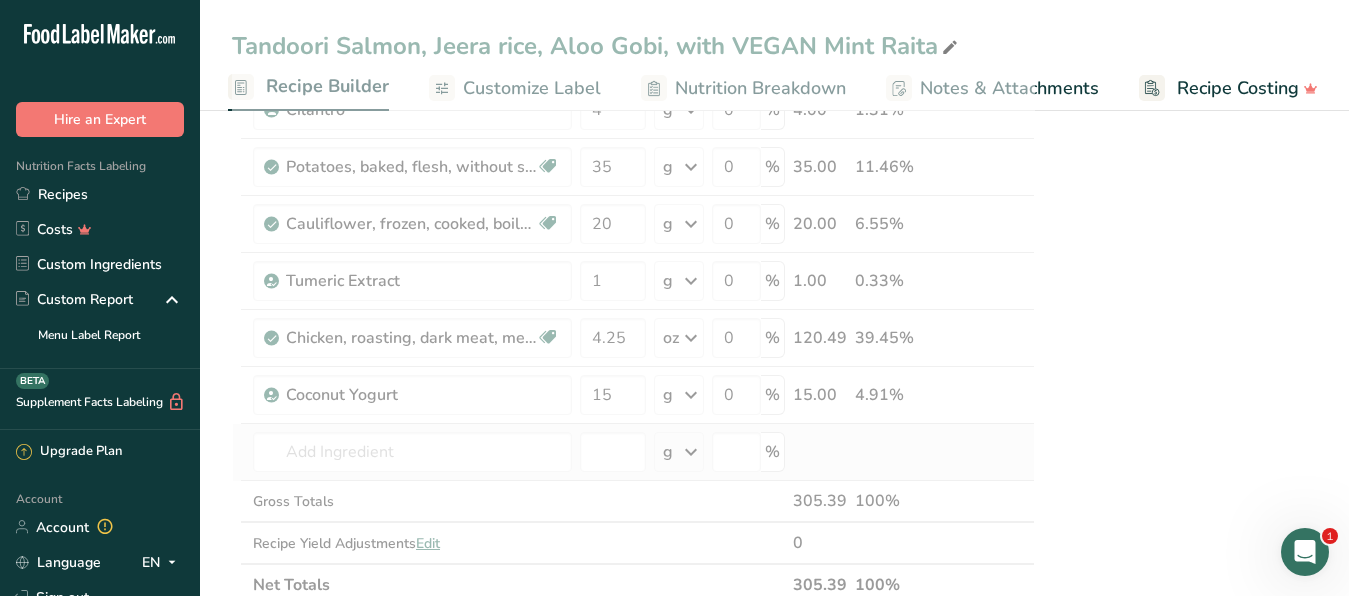 type on "Fish, salmon, Atlantic, farmed, cooked, dry heat" 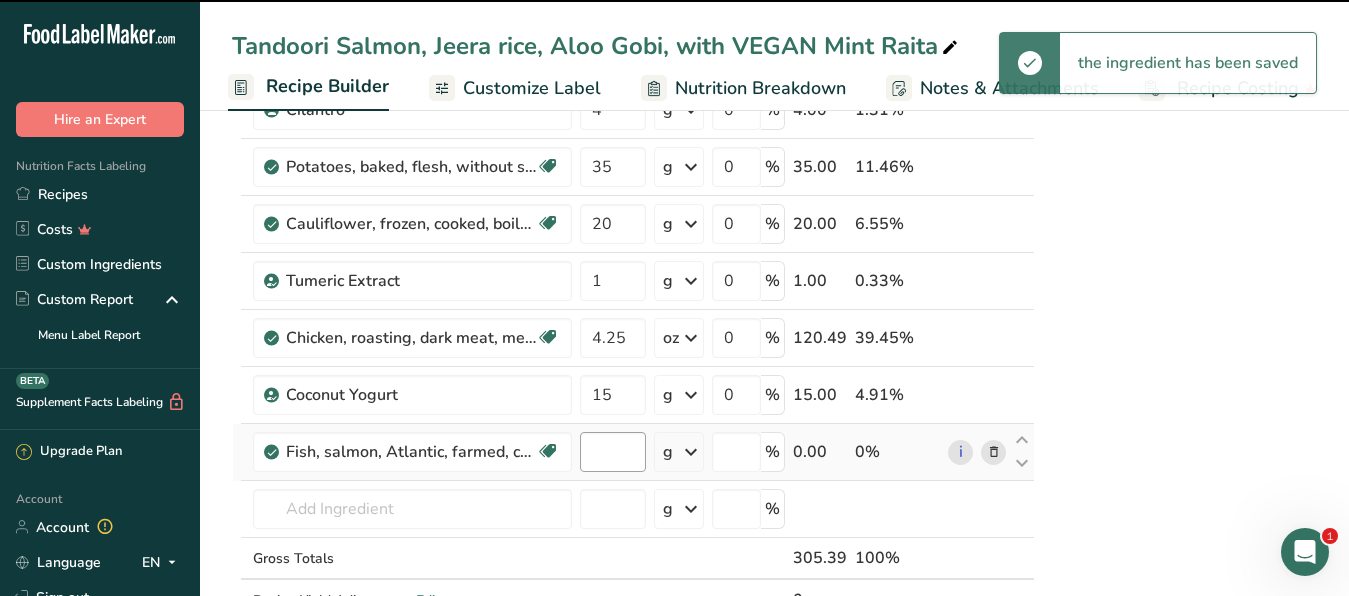 type on "0" 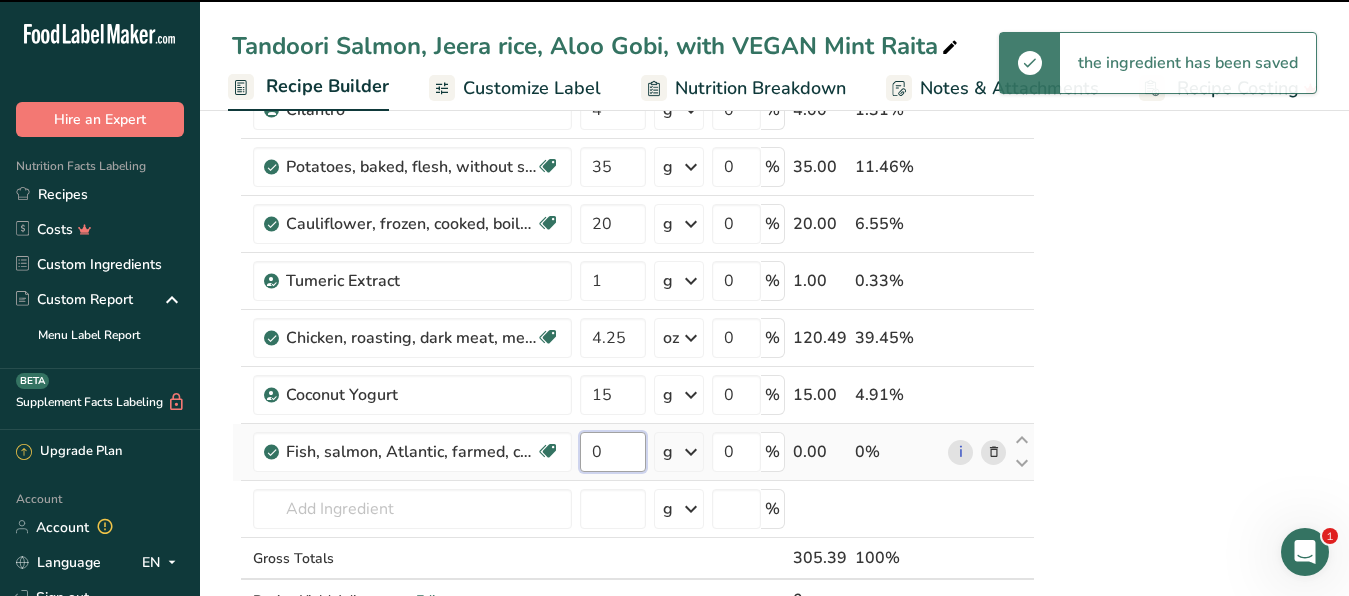drag, startPoint x: 618, startPoint y: 448, endPoint x: 575, endPoint y: 454, distance: 43.416588 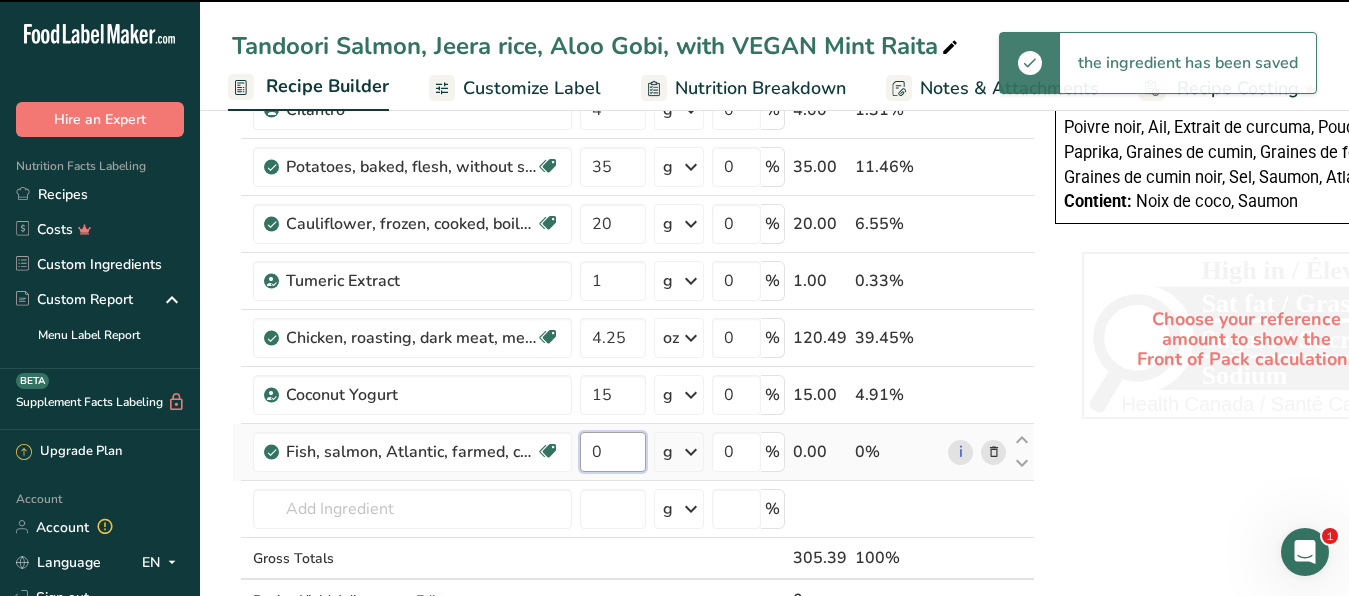 type on "4" 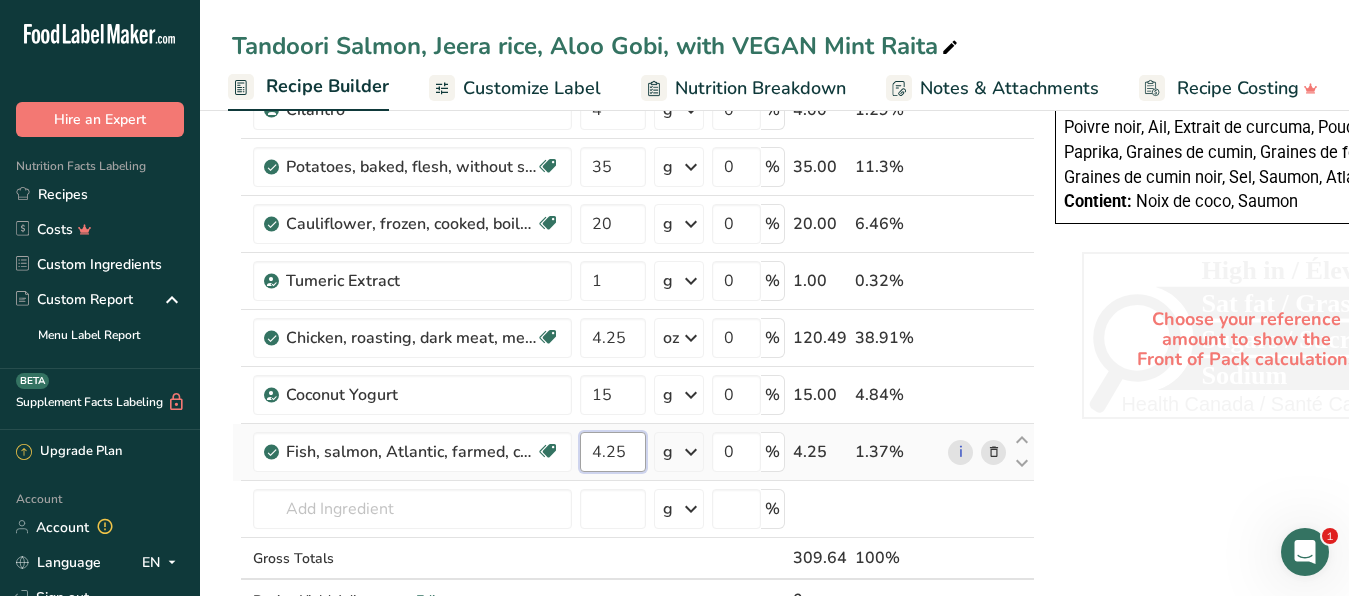 type on "4.25" 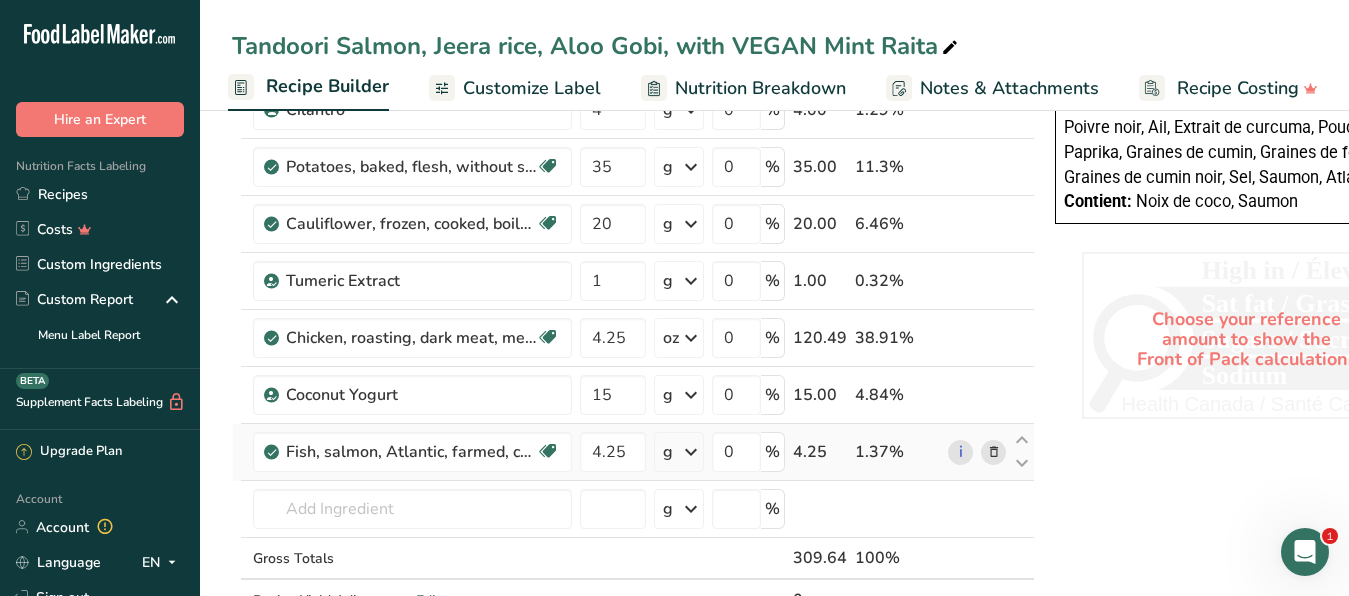 click on "Ingredient *
Amount *
Unit *
Waste *   .a-a{fill:#347362;}.b-a{fill:#fff;}          Grams
Percentage
Salt, table
Dairy free
Gluten free
Vegan
Vegetarian
Soy free
0.4
g
Portions
1 tsp
1 tbsp
1 cup
See more
Weight Units
g
kg
mg
See more
Volume Units
l
Volume units require a density conversion. If you know your ingredient's density enter it below. Otherwise, click on "RIA" our AI Regulatory bot - she will be able to help you
lb/ft3
g/cm3
Confirm
mL
0" at bounding box center [633, -20] 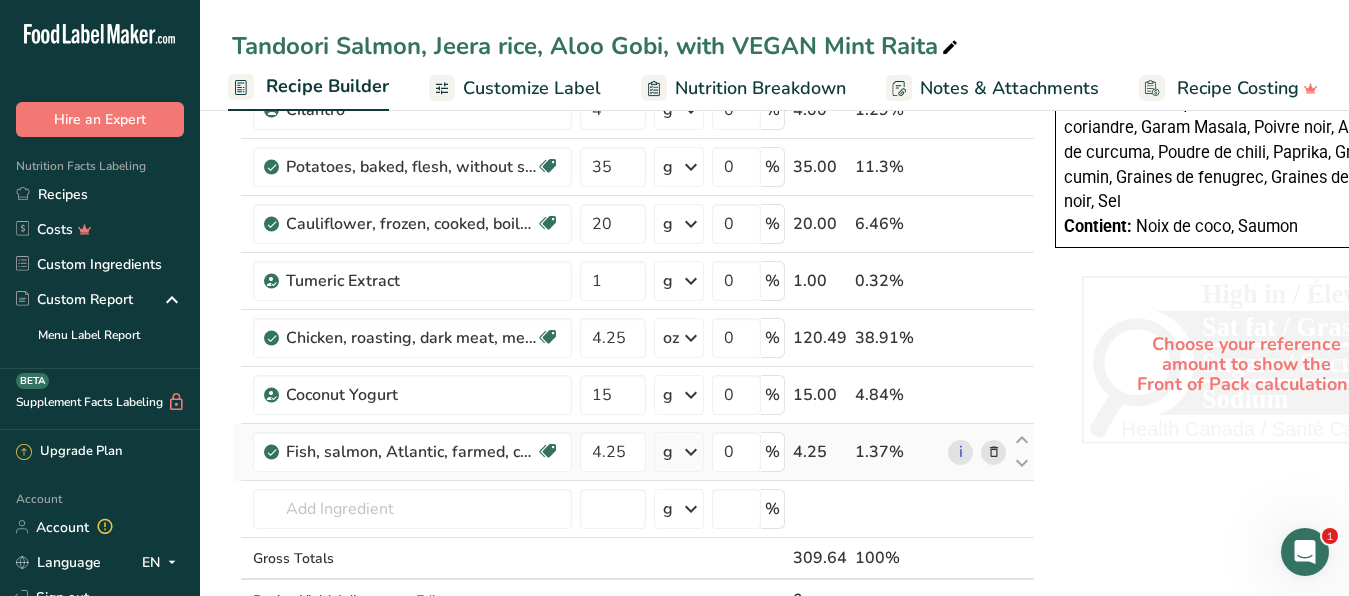 click at bounding box center (691, 452) 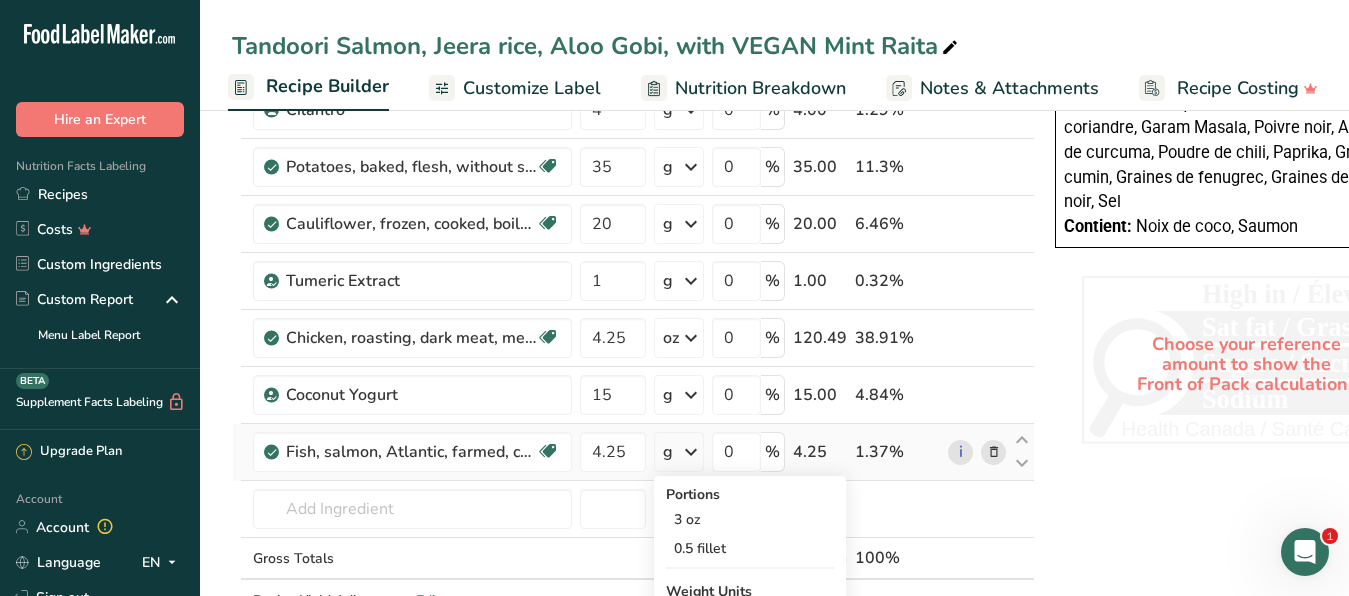 scroll, scrollTop: 1122, scrollLeft: 0, axis: vertical 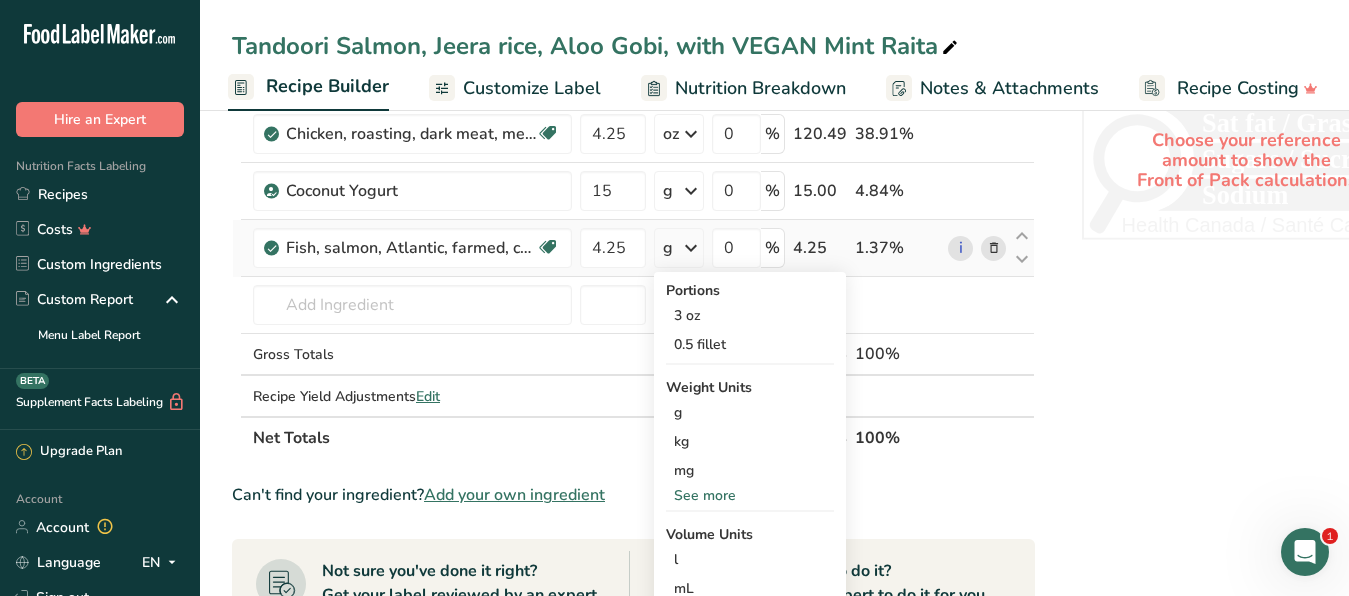 click on "See more" at bounding box center (750, 495) 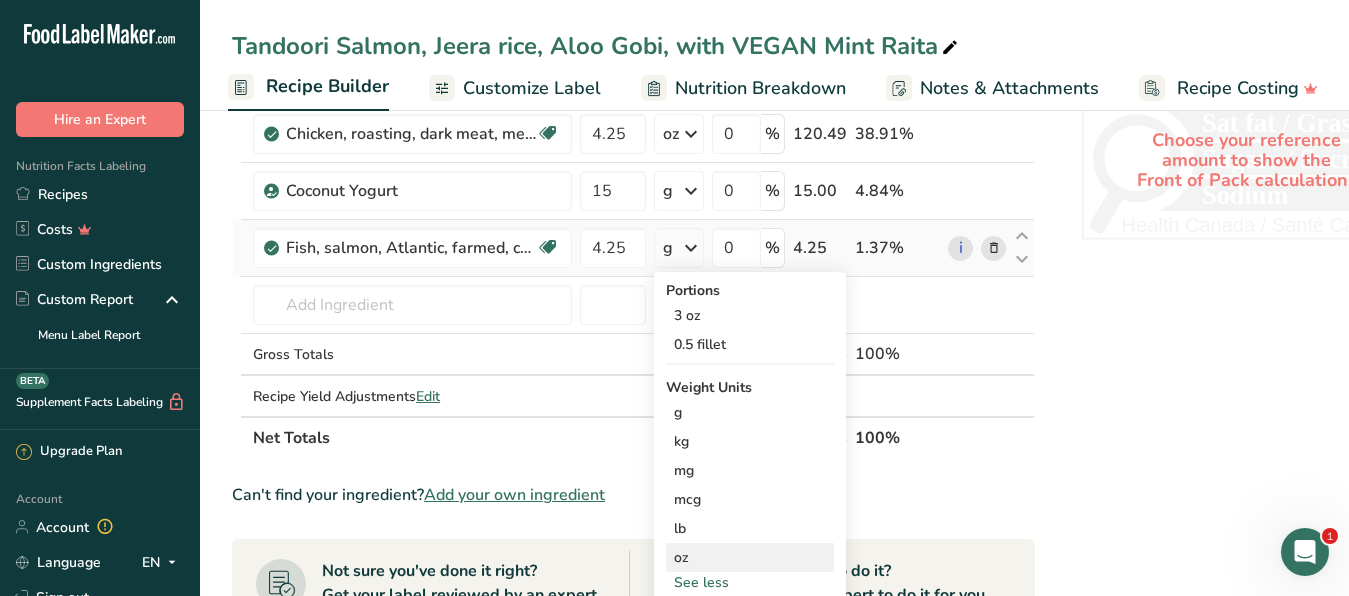 click on "oz" at bounding box center (750, 557) 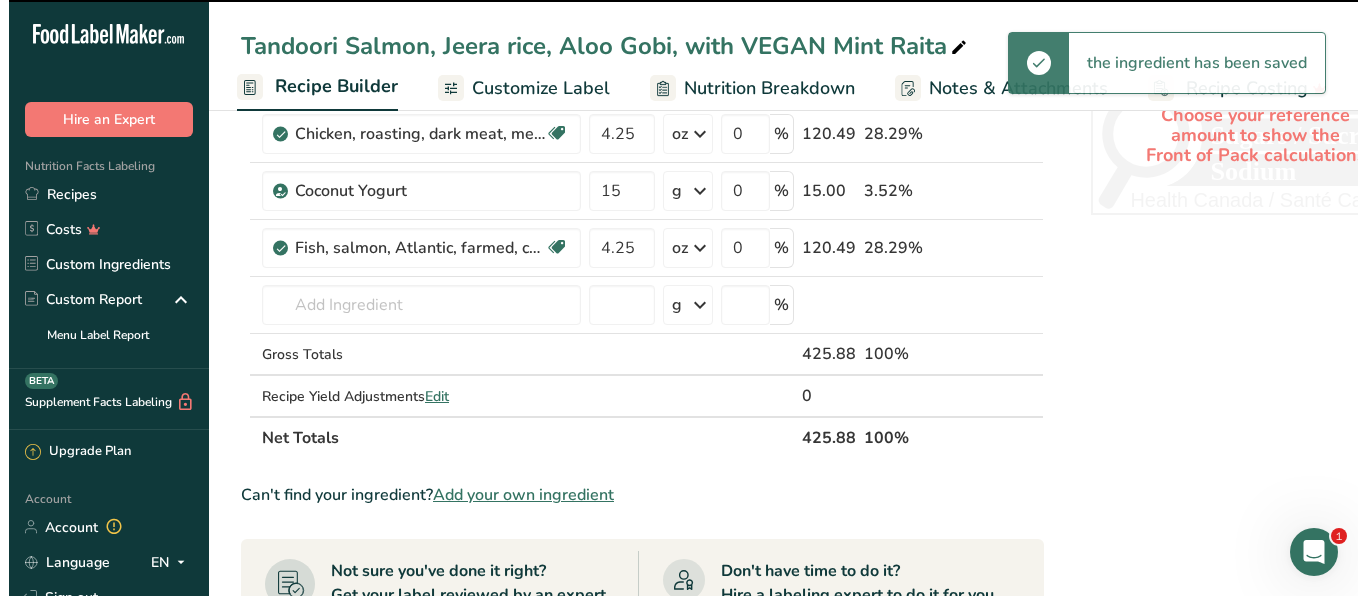 scroll, scrollTop: 1020, scrollLeft: 0, axis: vertical 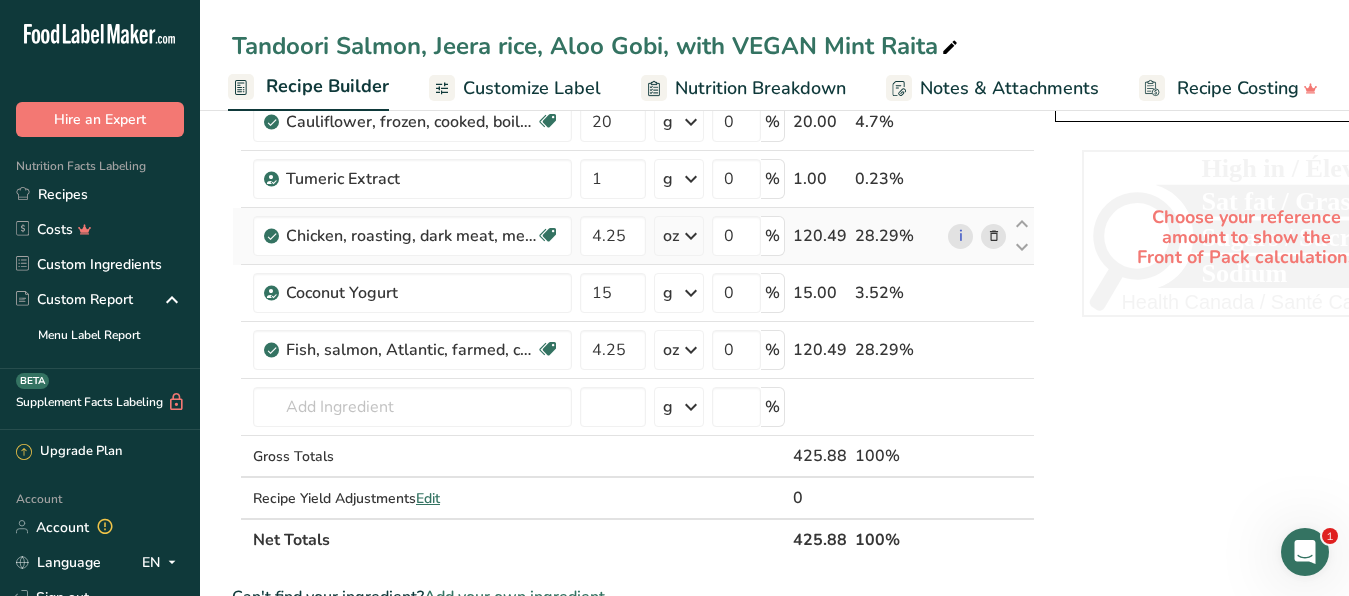 click at bounding box center (994, 236) 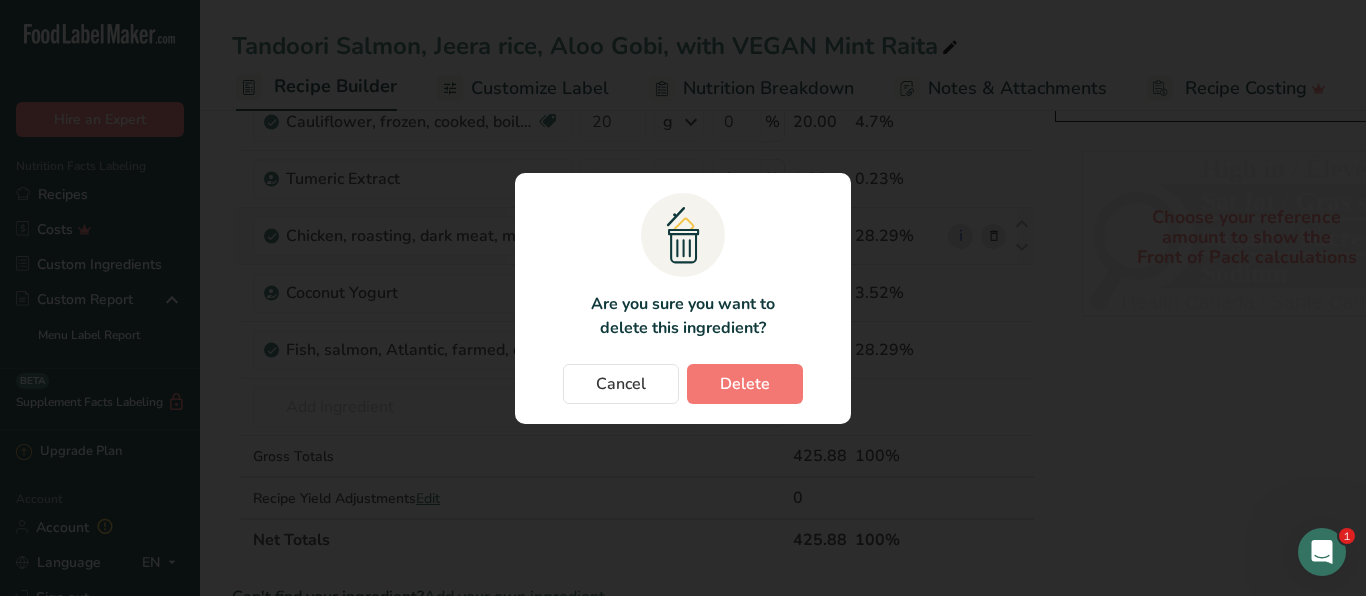 scroll, scrollTop: 0, scrollLeft: 174, axis: horizontal 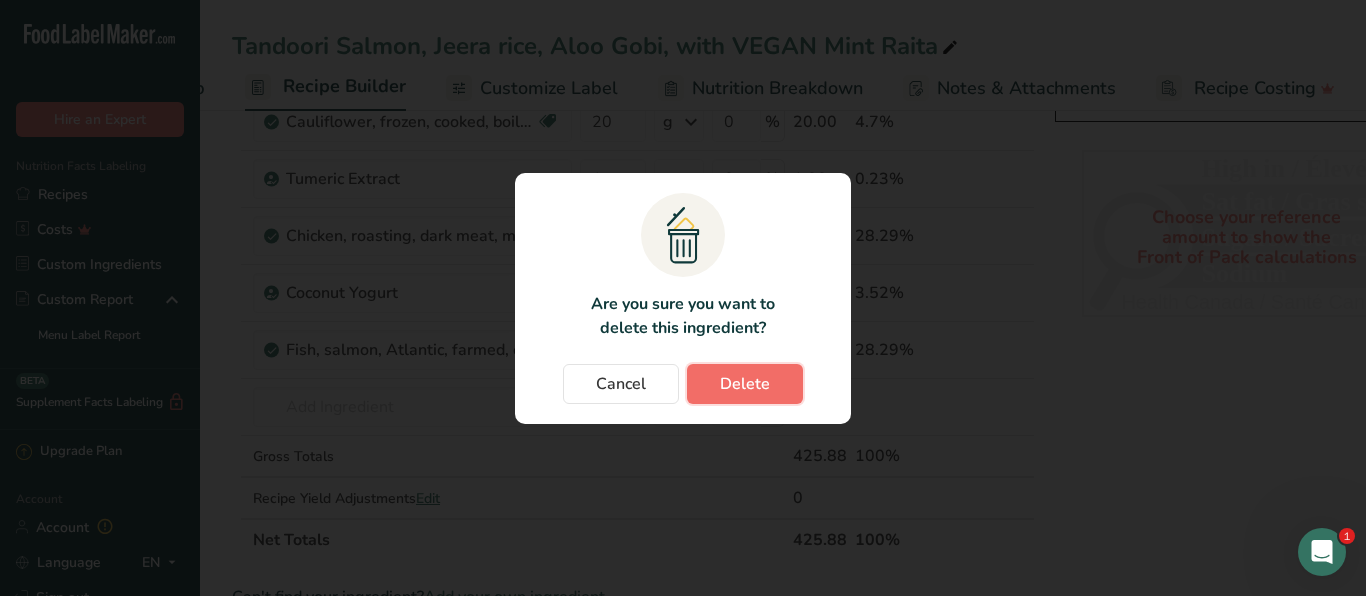 click on "Delete" at bounding box center (745, 384) 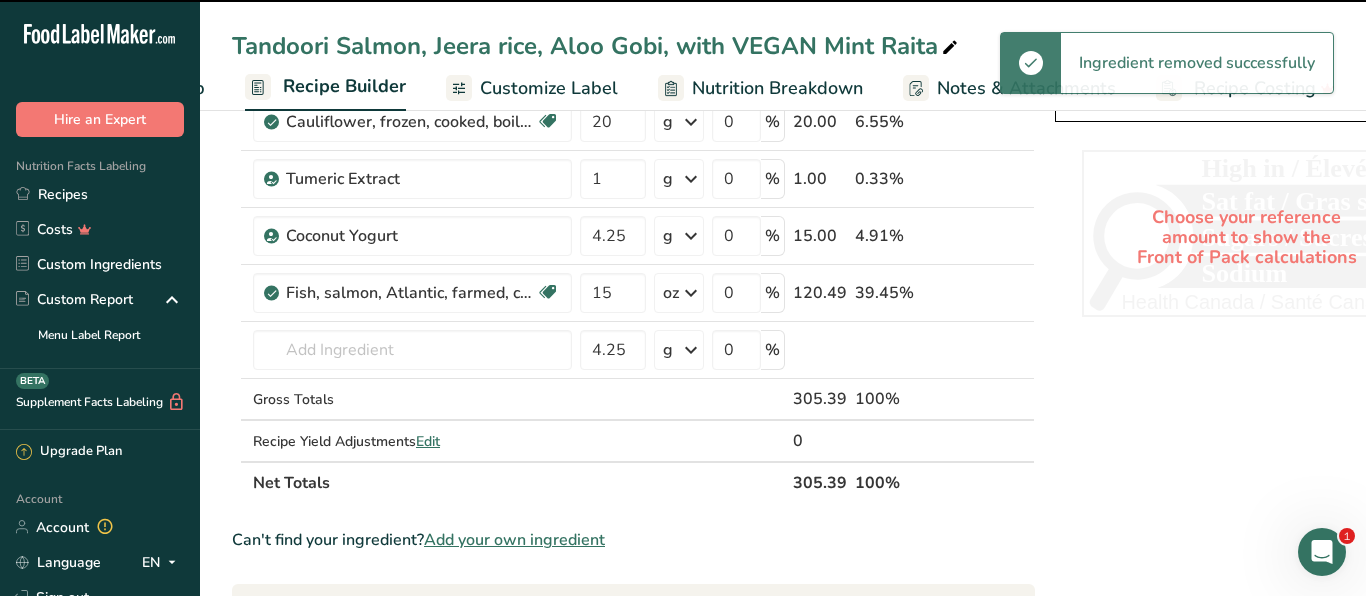 type on "15" 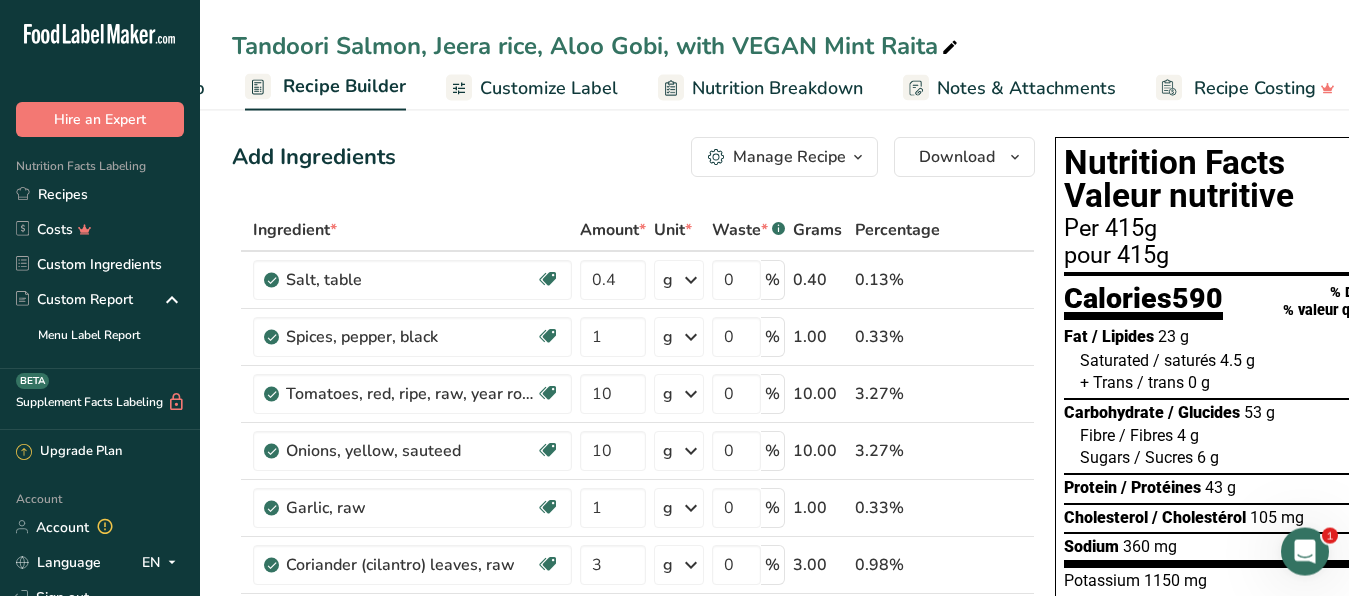 scroll, scrollTop: 0, scrollLeft: 0, axis: both 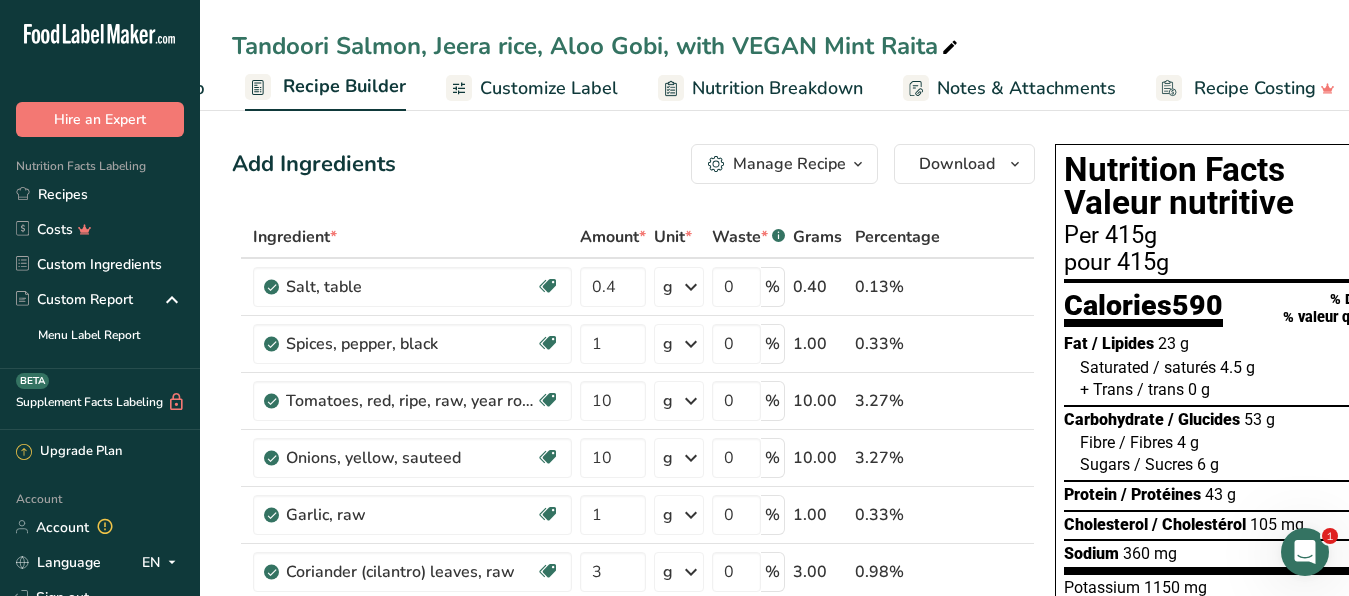 click on "Nutrition Breakdown" at bounding box center (777, 88) 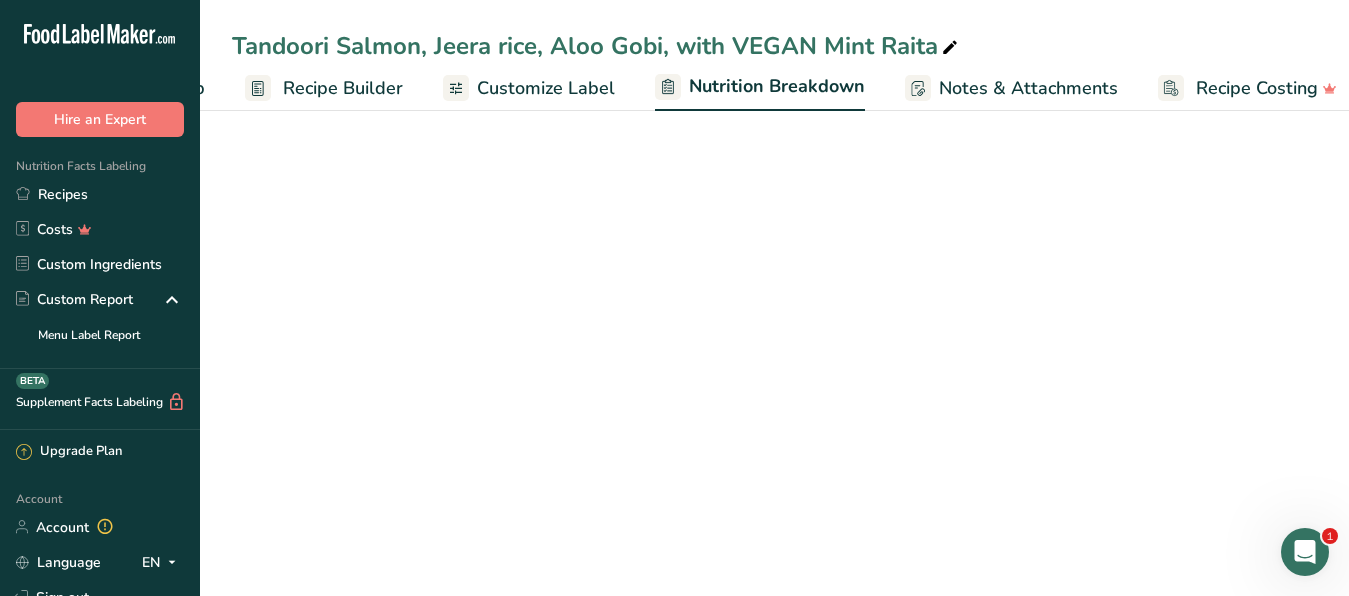 scroll, scrollTop: 0, scrollLeft: 185, axis: horizontal 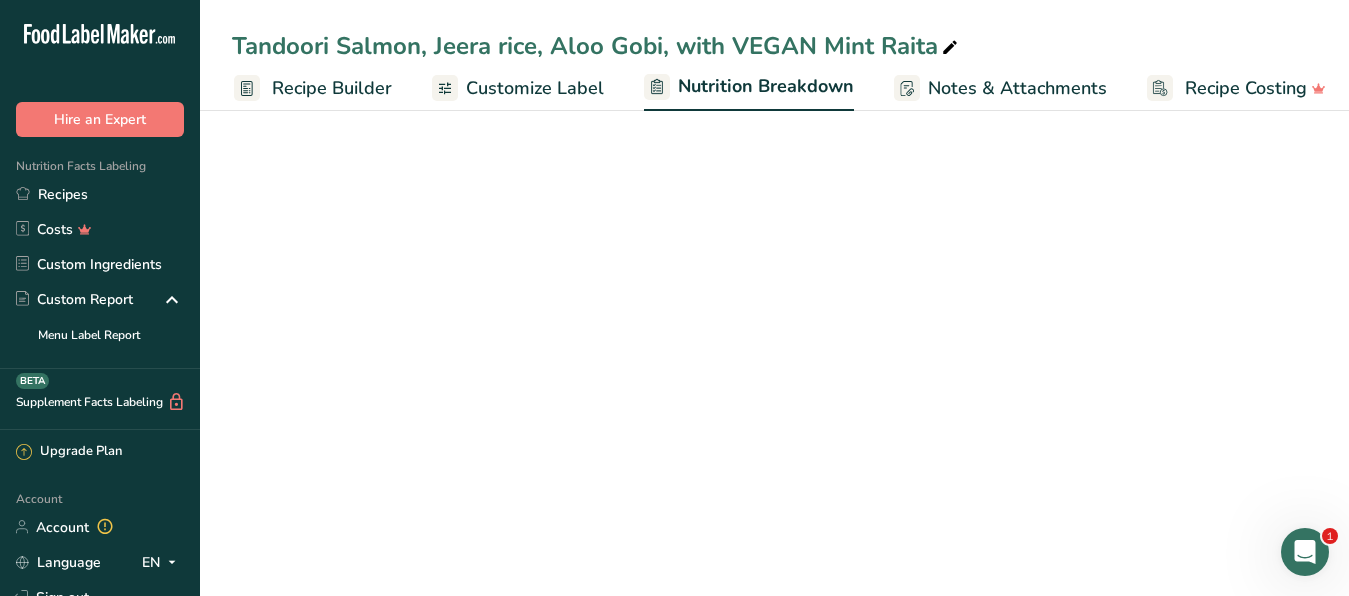 select on "Calories" 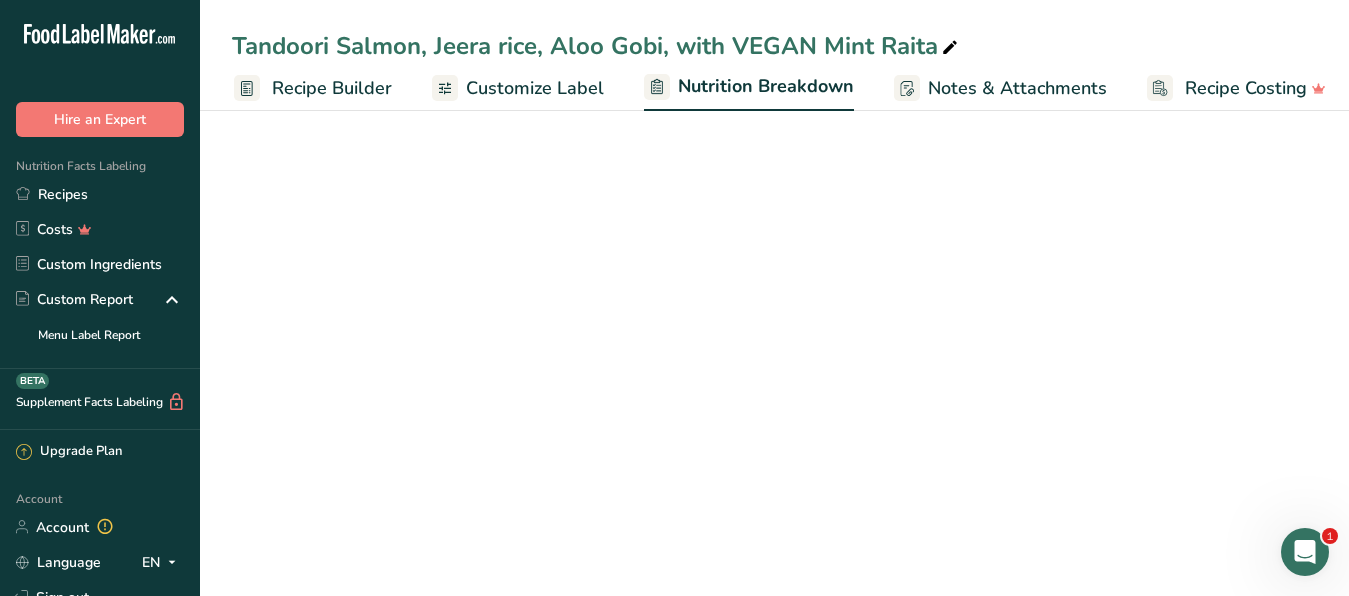 scroll, scrollTop: 0, scrollLeft: 193, axis: horizontal 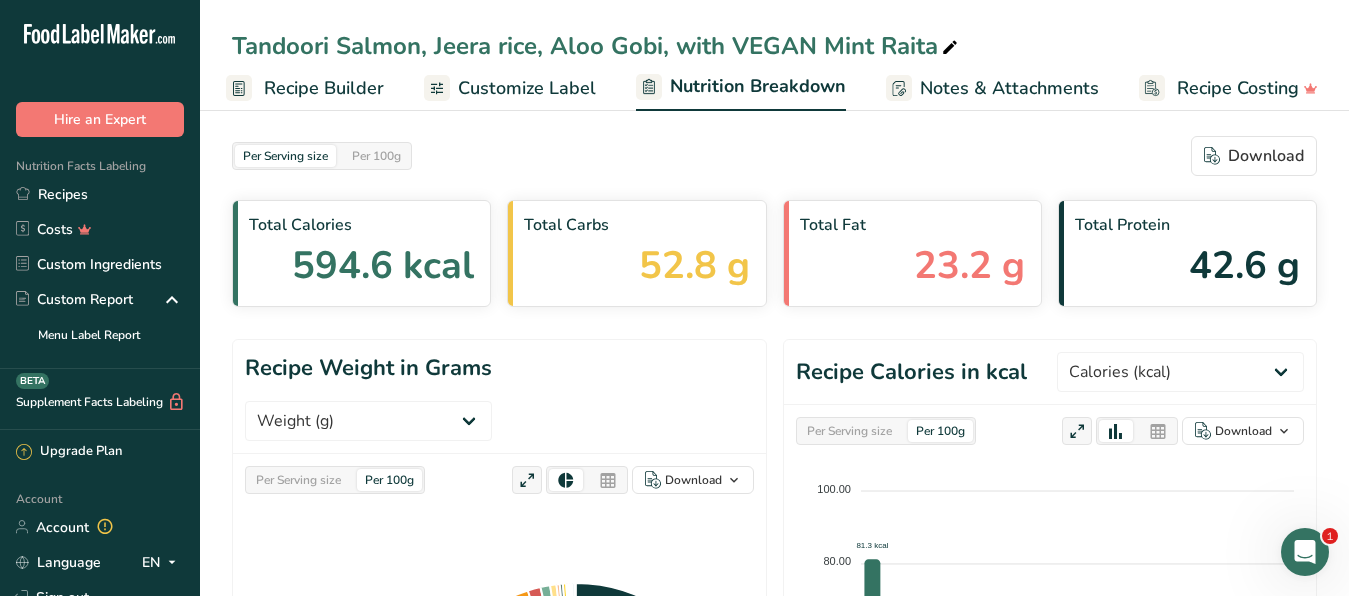click on "Customize Label" at bounding box center [527, 88] 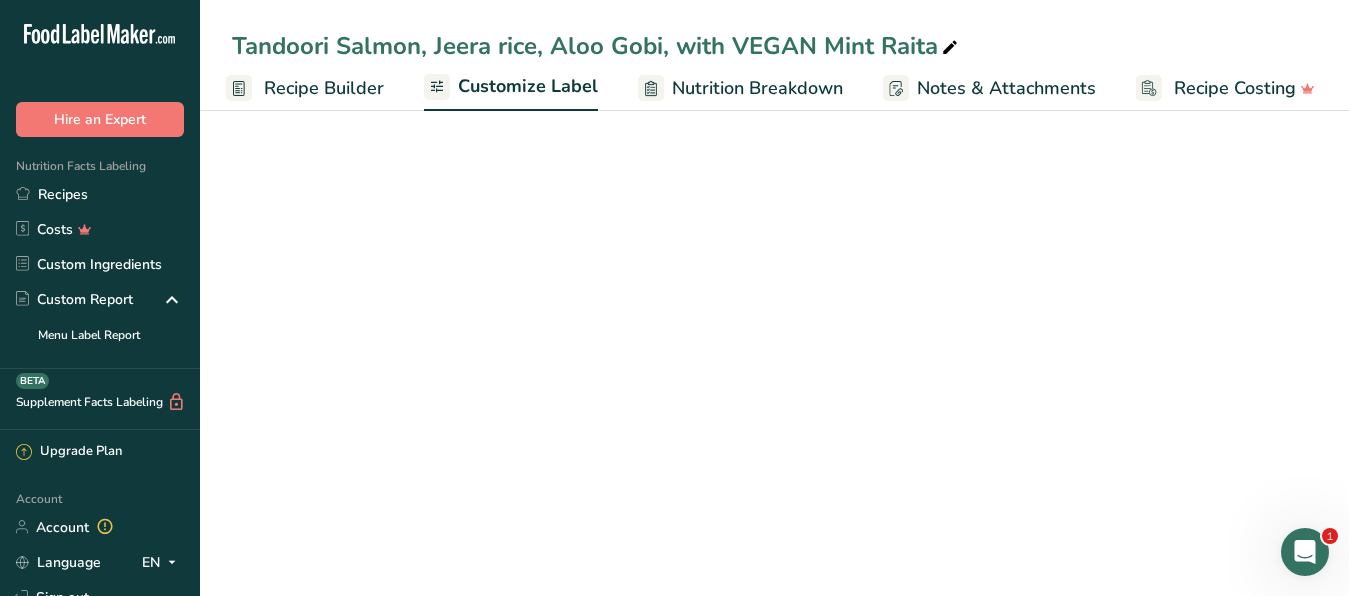 scroll, scrollTop: 0, scrollLeft: 191, axis: horizontal 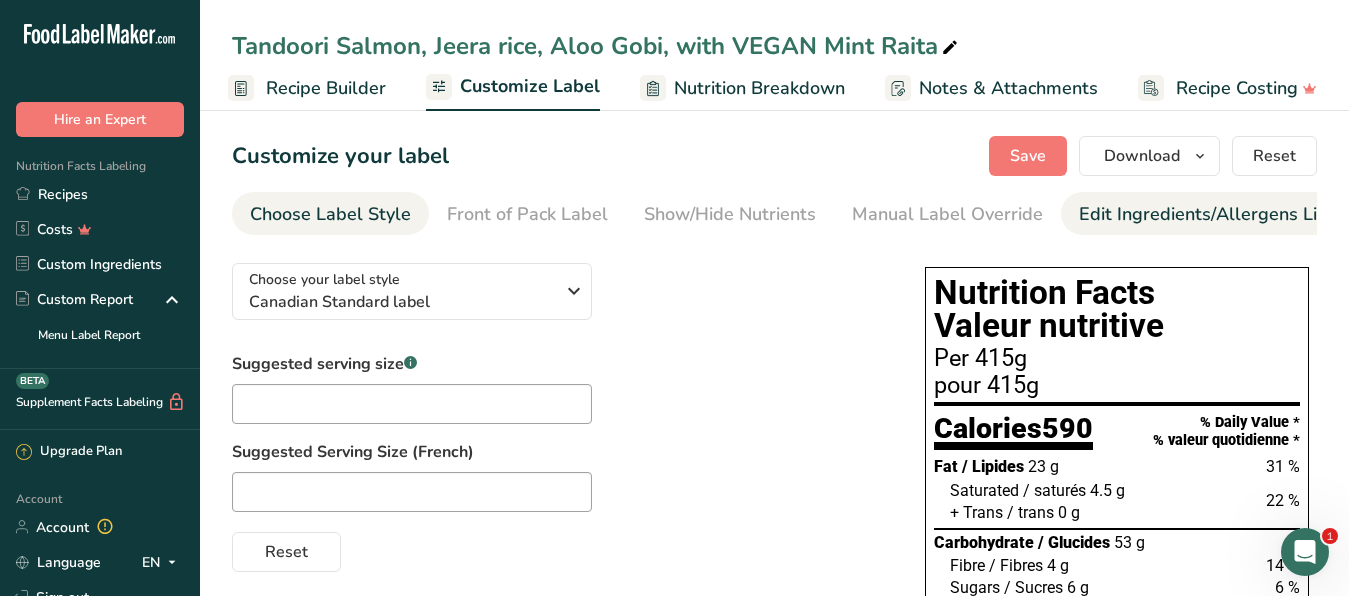 click on "Edit Ingredients/Allergens List" at bounding box center (1206, 214) 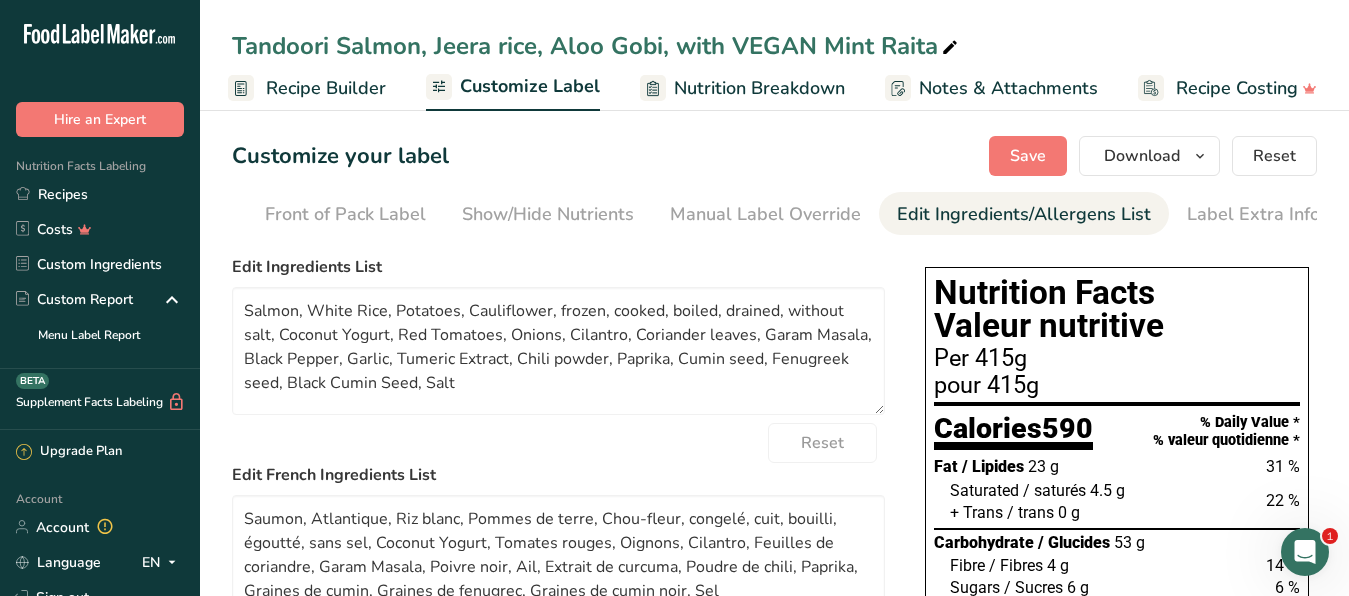 scroll, scrollTop: 0, scrollLeft: 183, axis: horizontal 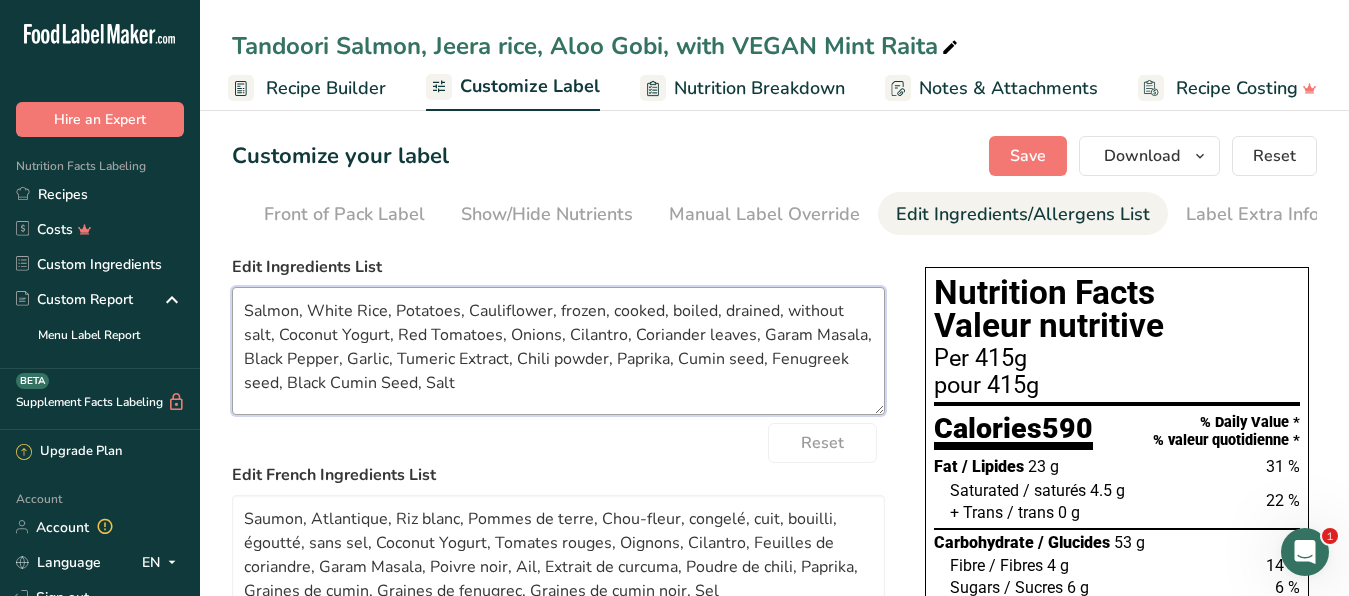 drag, startPoint x: 474, startPoint y: 409, endPoint x: 132, endPoint y: 277, distance: 366.5897 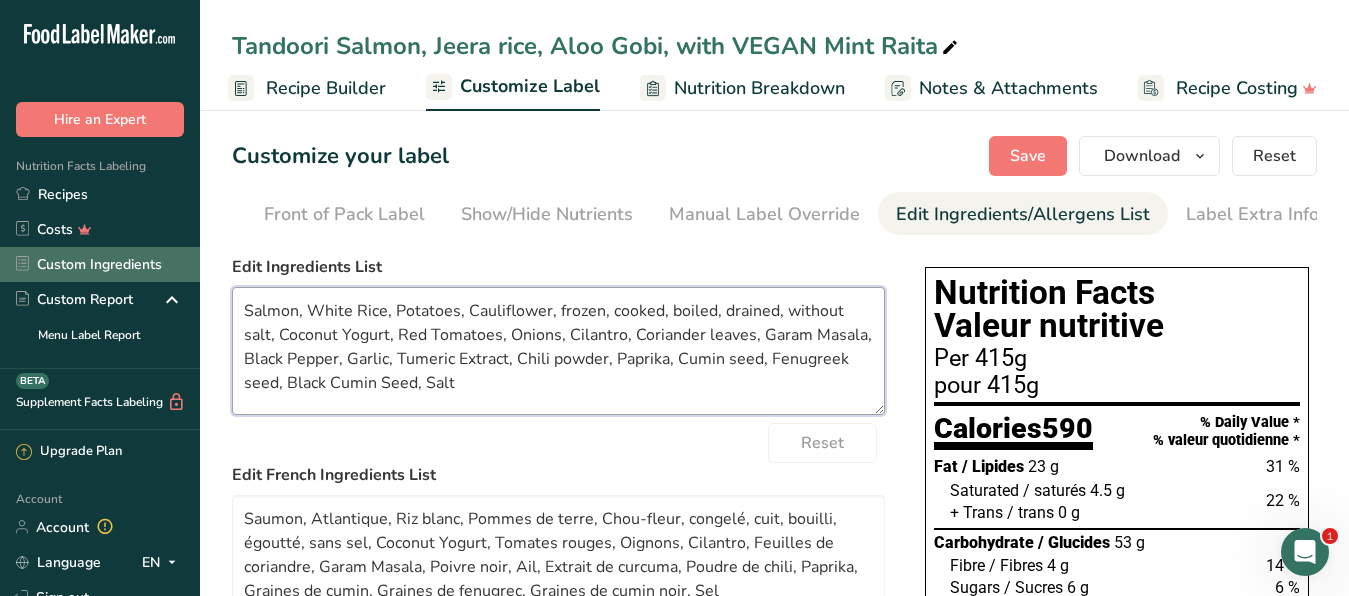 paste on "Rice, Potatoes, Cauliflower, Onions, Coconut Yogurt, Garlic, Fresh Herbs, Oil, Seasoning" 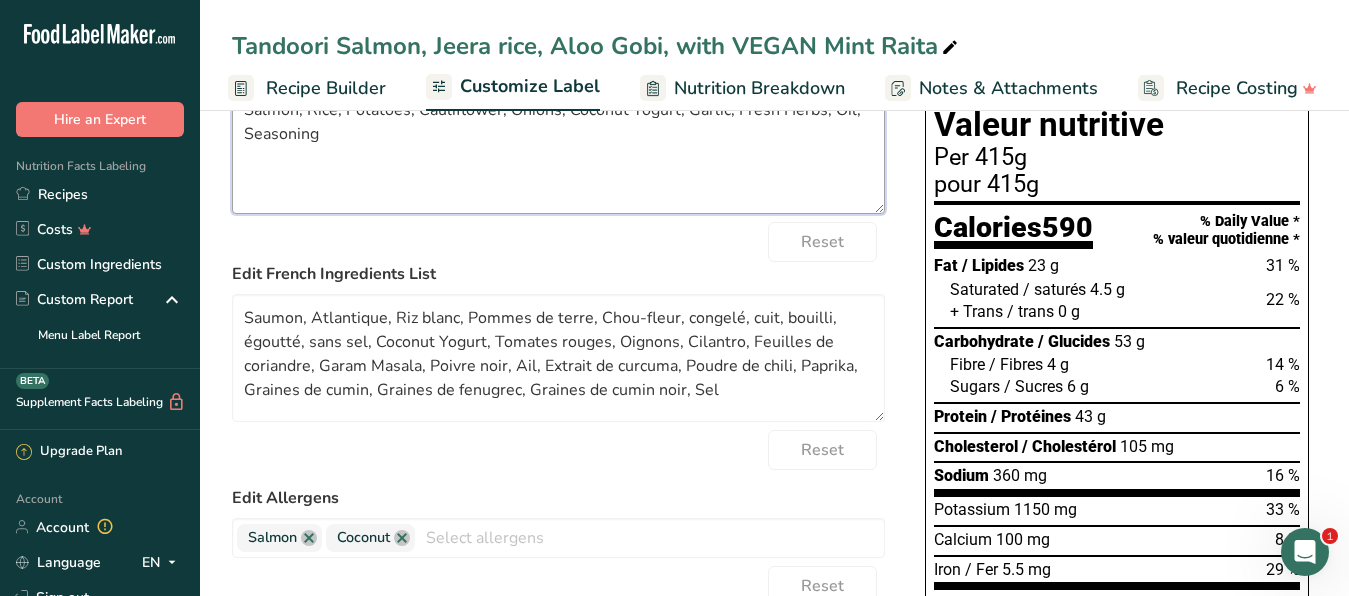 scroll, scrollTop: 204, scrollLeft: 0, axis: vertical 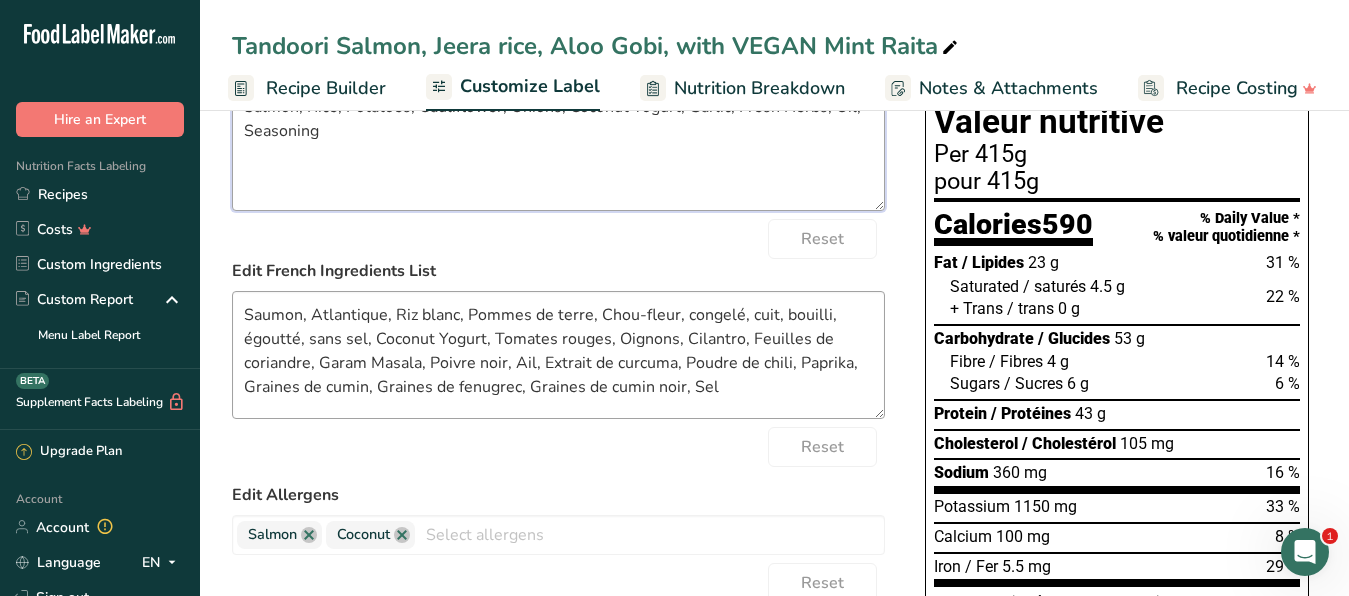type on "Salmon, Rice, Potatoes, Cauliflower, Onions, Coconut Yogurt, Garlic, Fresh Herbs, Oil, Seasoning" 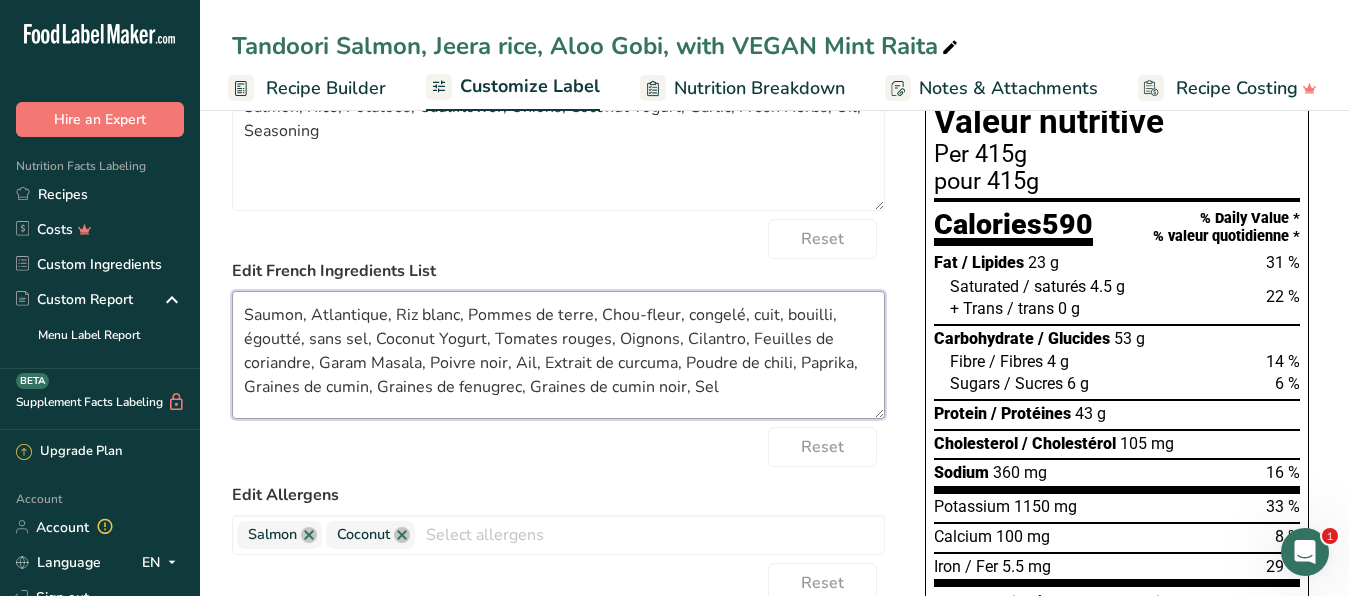 drag, startPoint x: 730, startPoint y: 409, endPoint x: 209, endPoint y: 305, distance: 531.2786 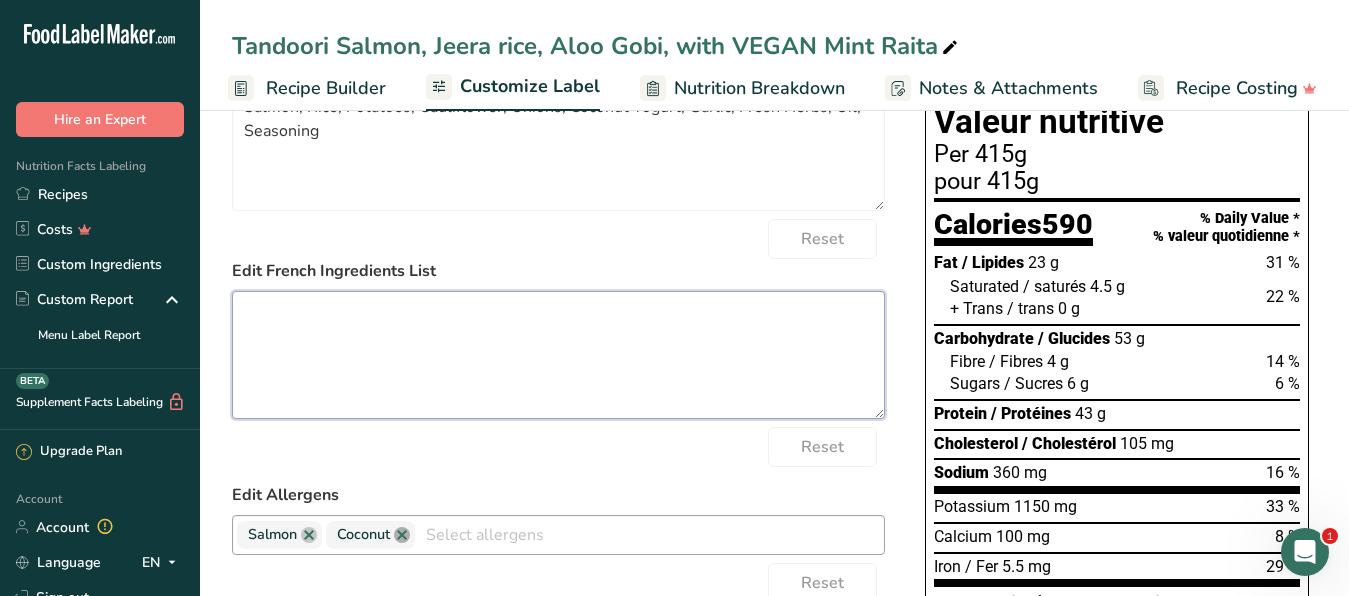 type 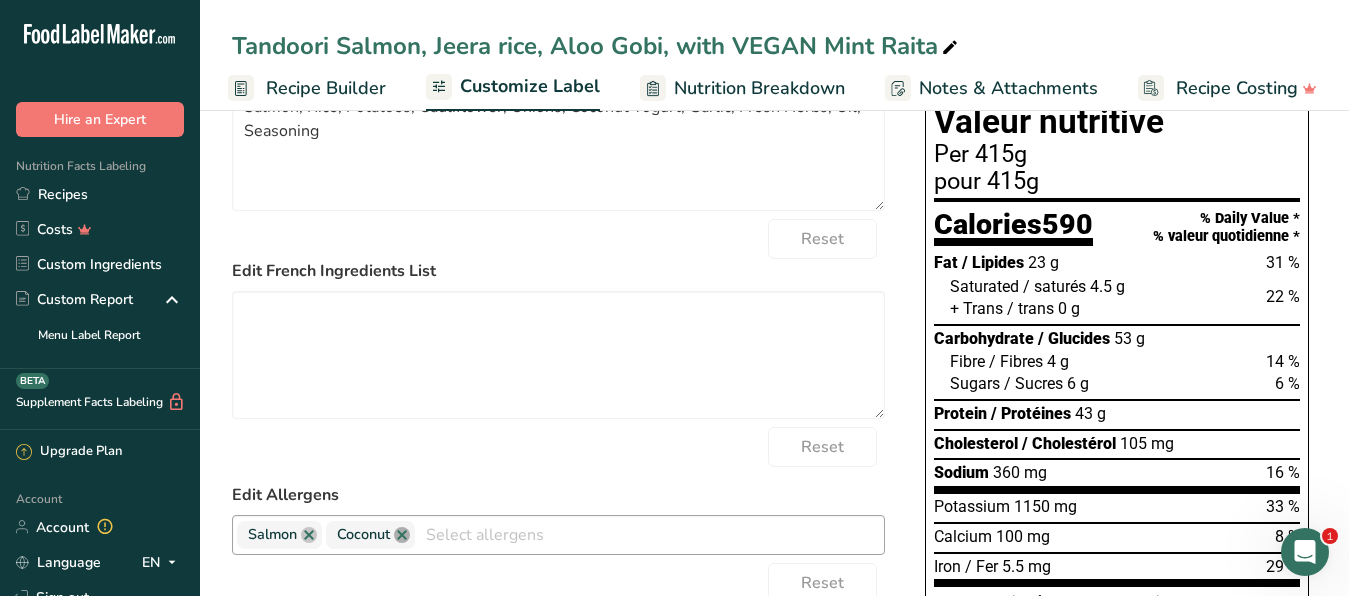 click at bounding box center [402, 535] 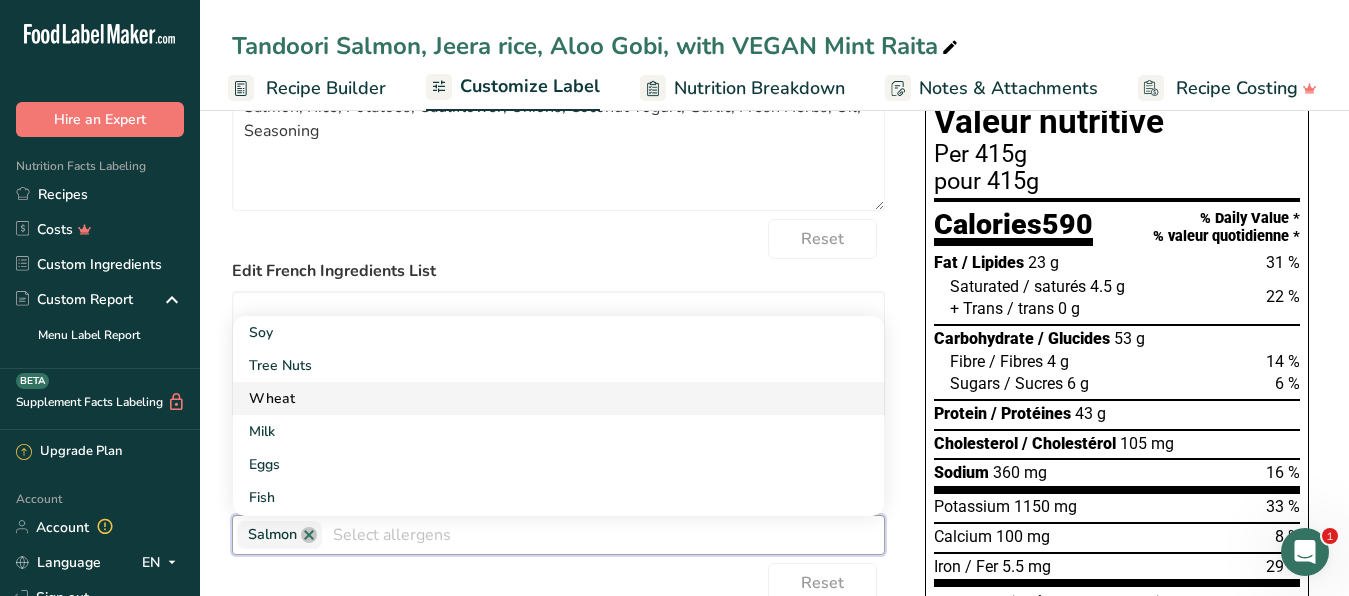 click on "Wheat" at bounding box center (558, 398) 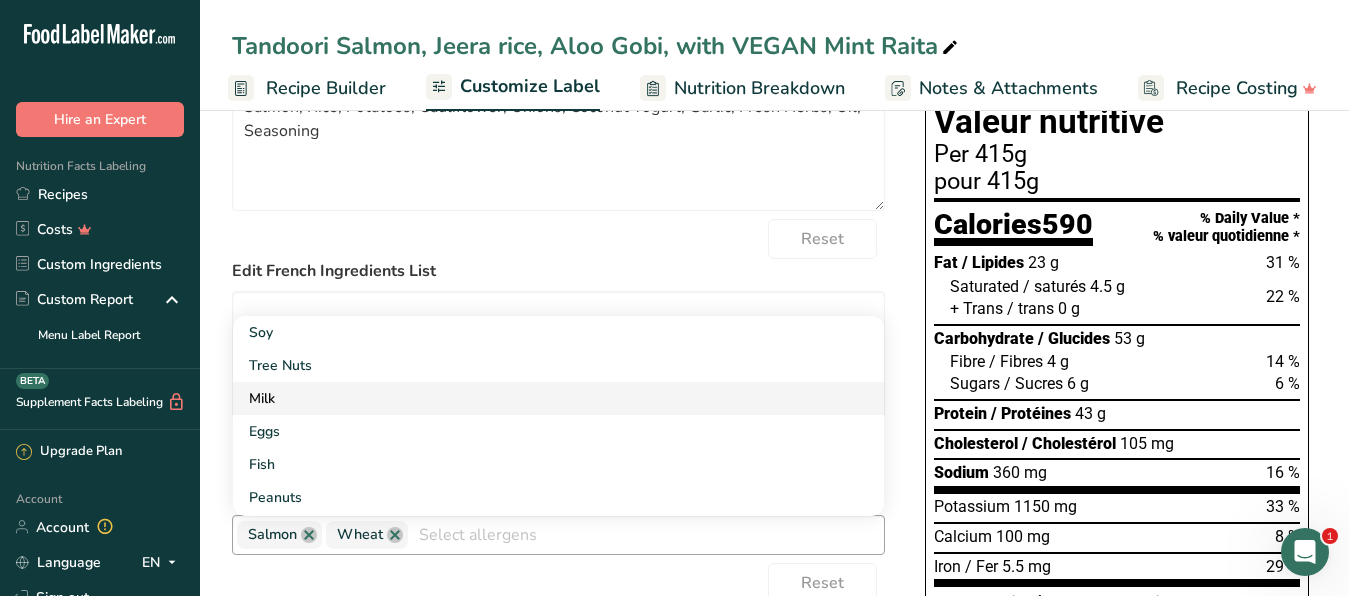 type 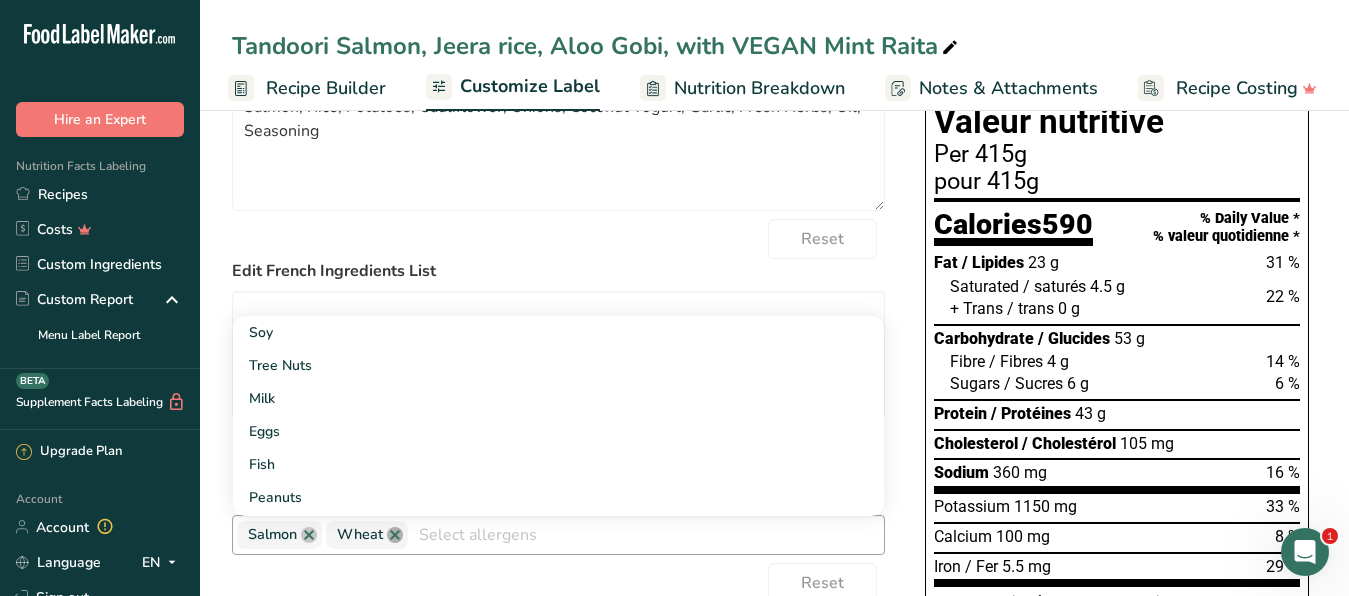 click at bounding box center (395, 535) 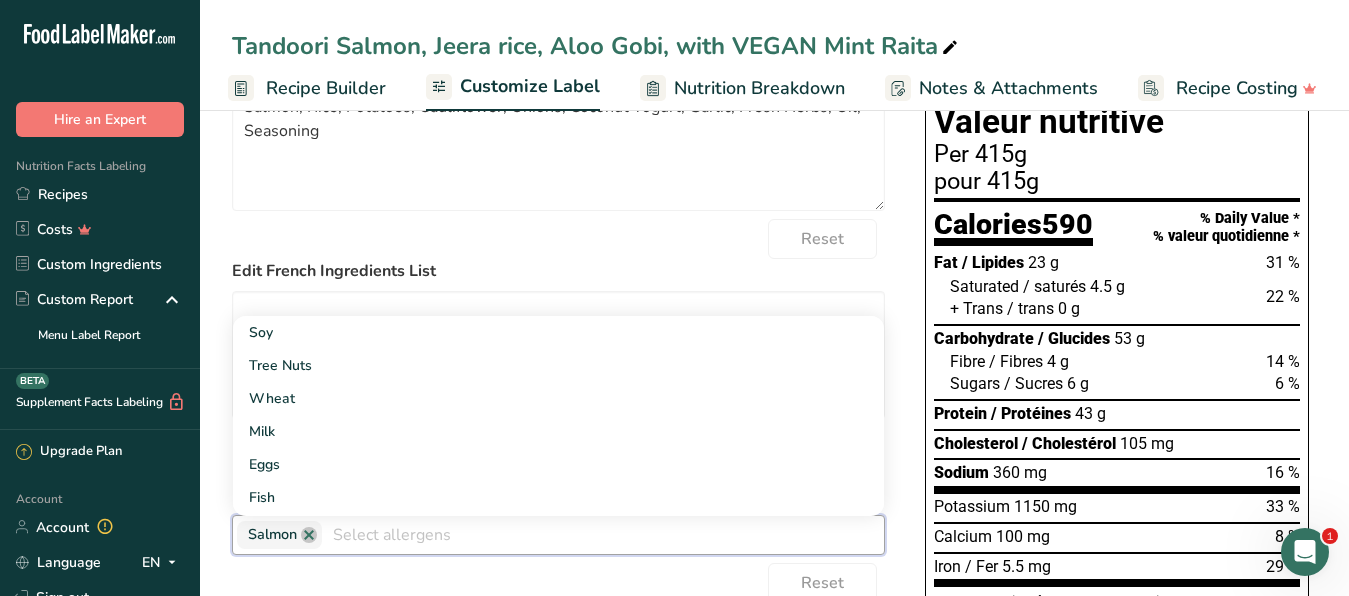 click on "Reset" at bounding box center [558, 239] 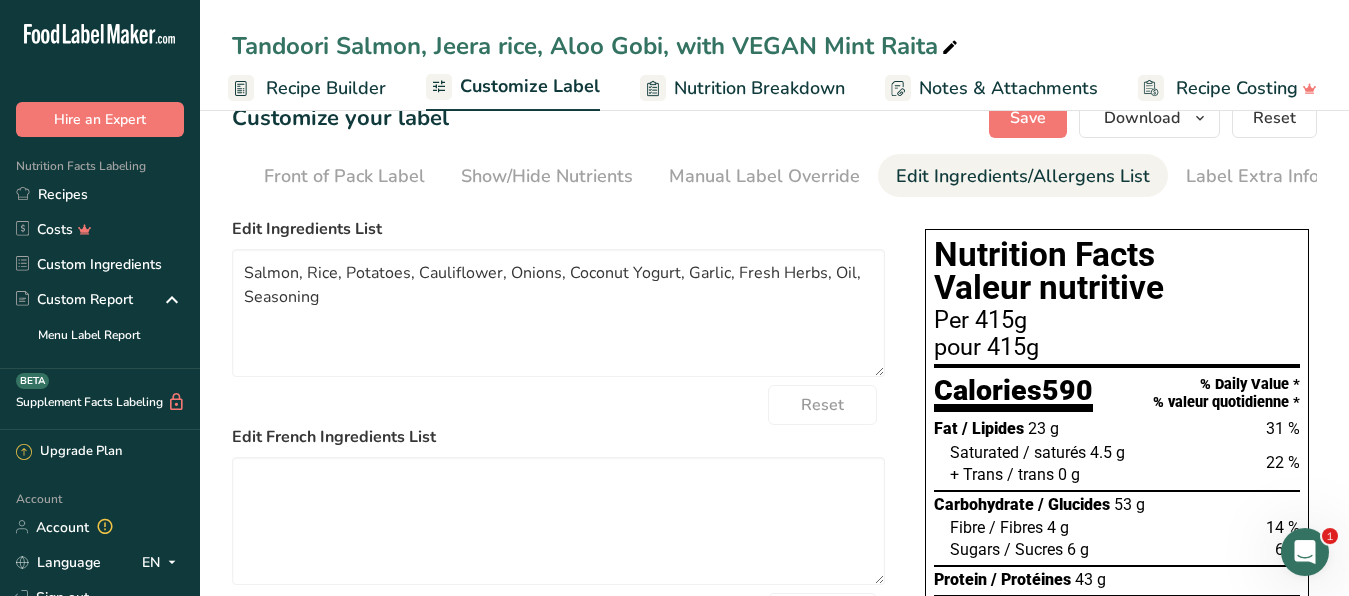 scroll, scrollTop: 0, scrollLeft: 0, axis: both 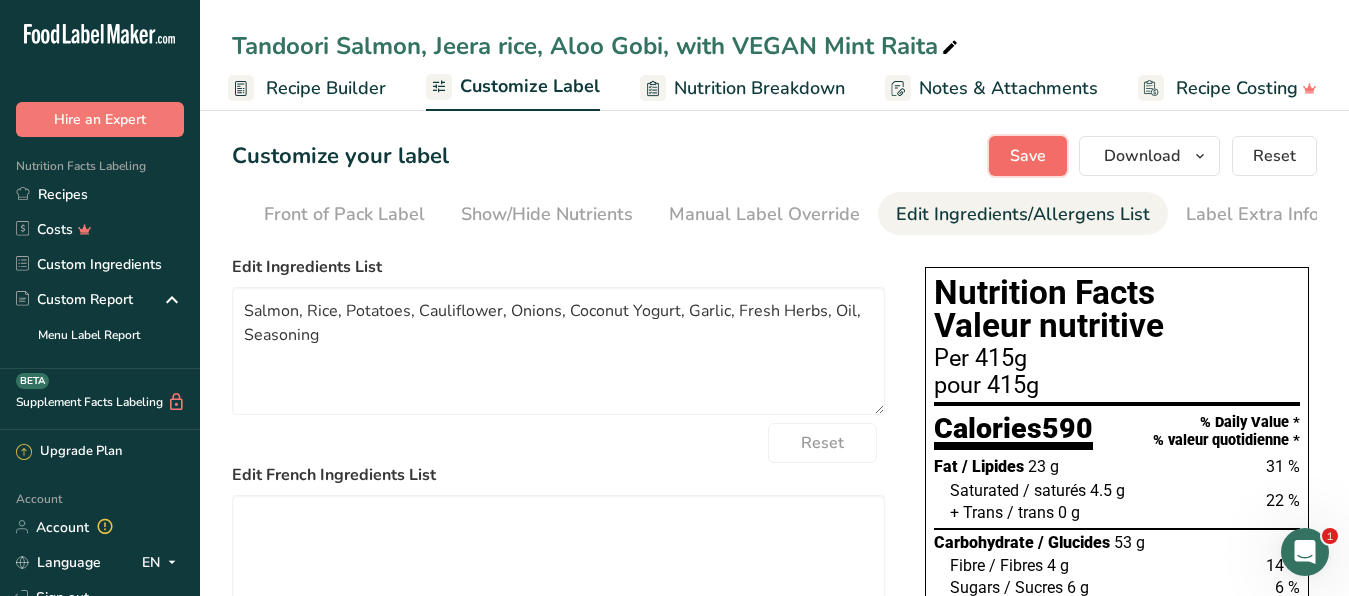 click on "Save" at bounding box center [1028, 156] 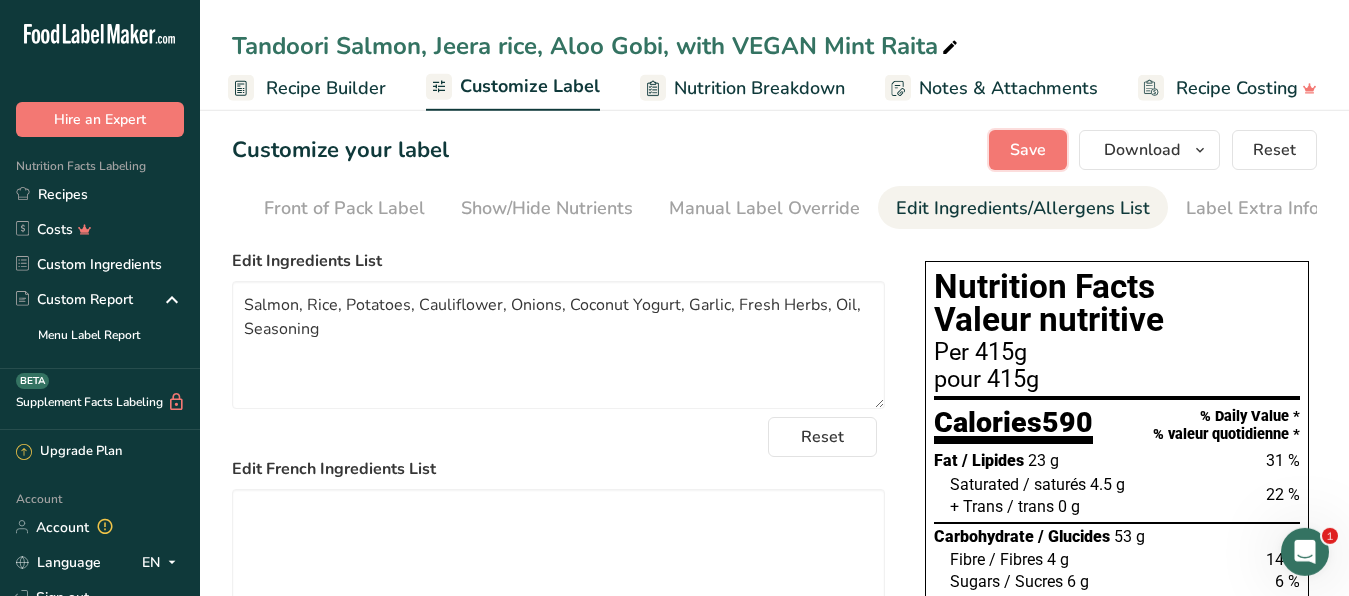 scroll, scrollTop: 0, scrollLeft: 0, axis: both 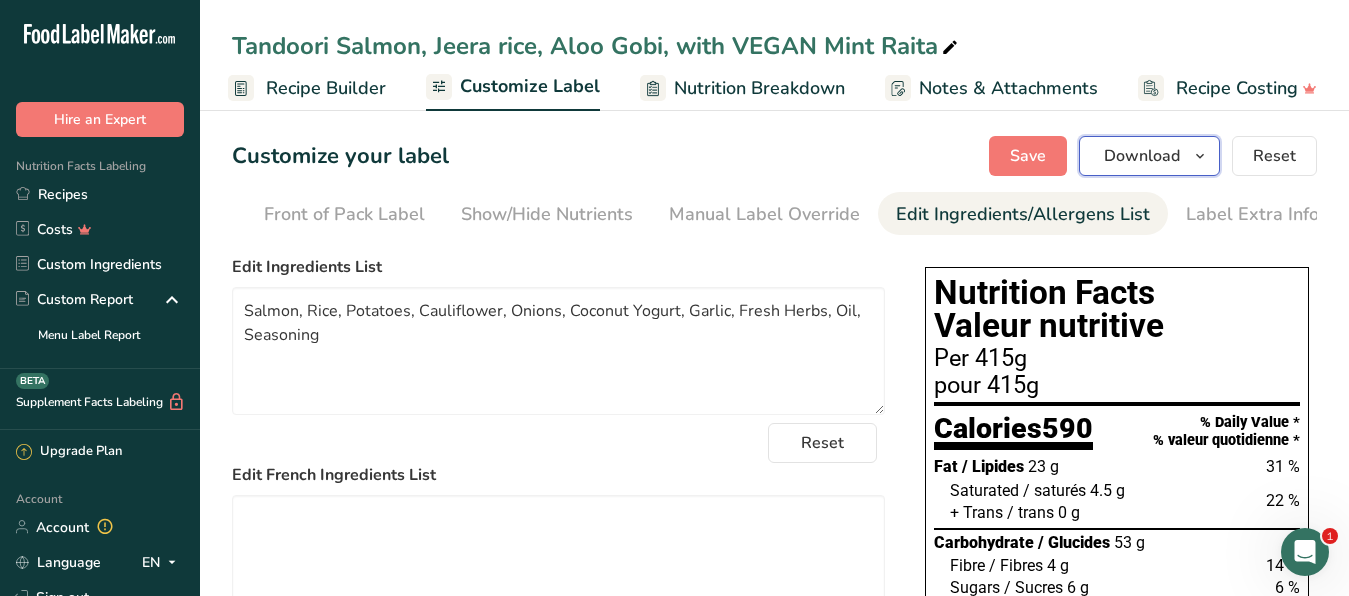 click on "Download" at bounding box center (1142, 156) 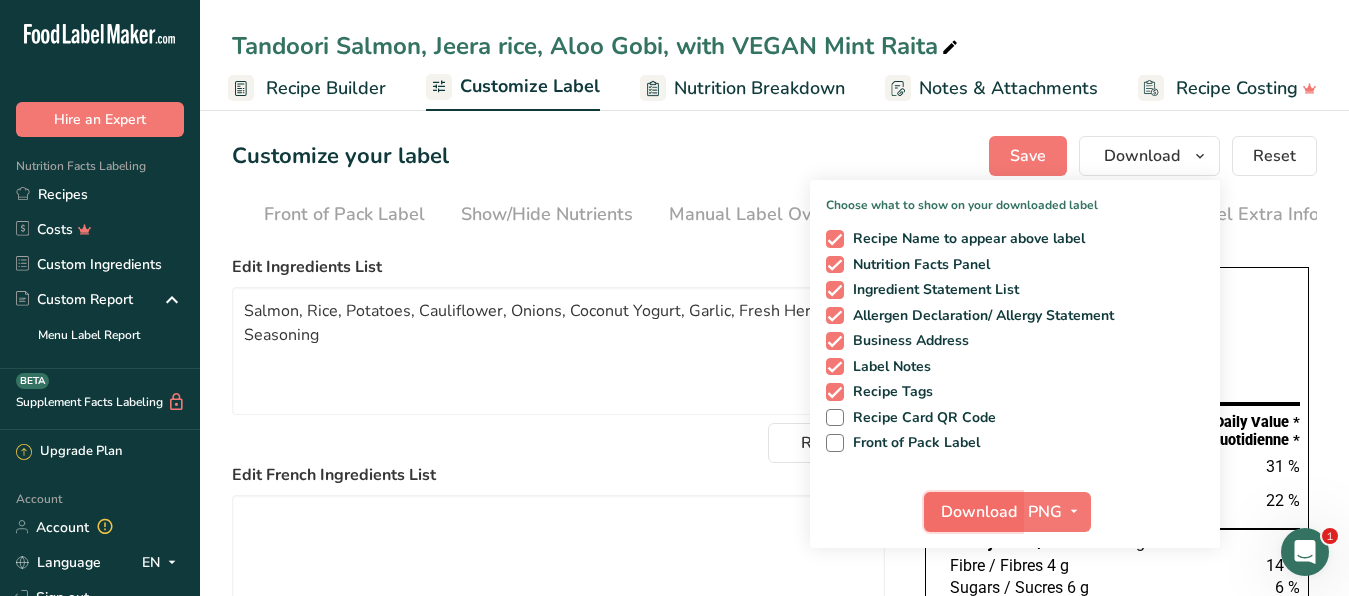 click on "Download" at bounding box center (979, 512) 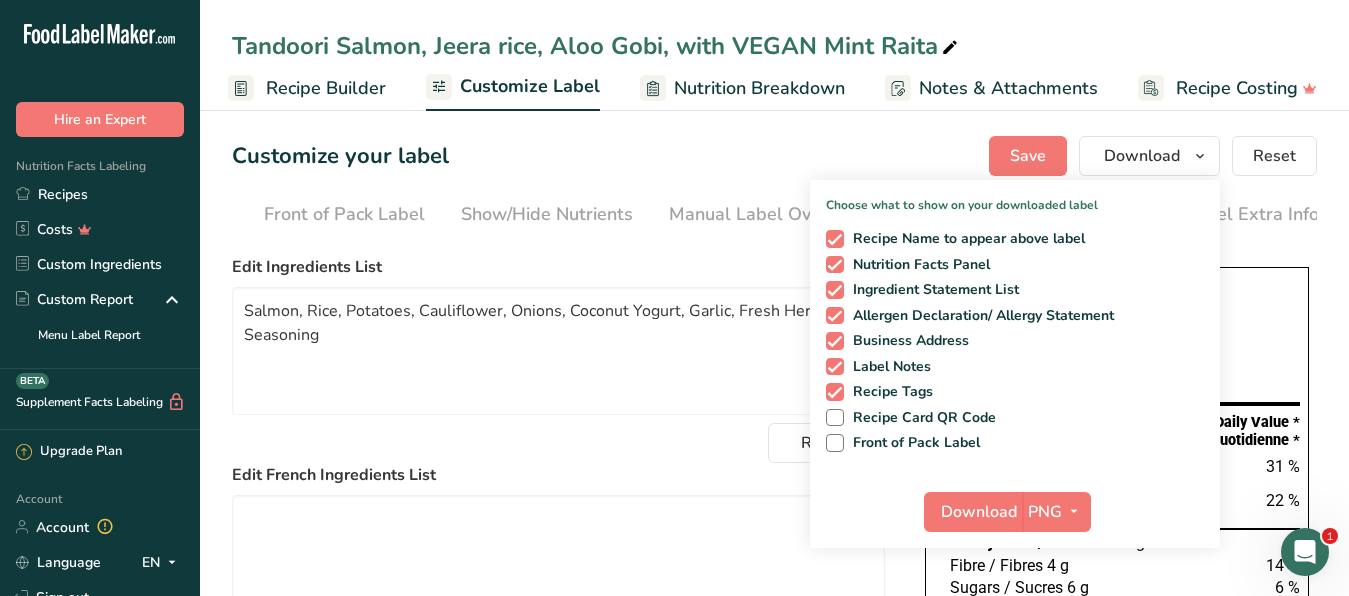click on "Tandoori Salmon, Jeera rice, Aloo Gobi, with VEGAN Mint Raita" at bounding box center (597, 46) 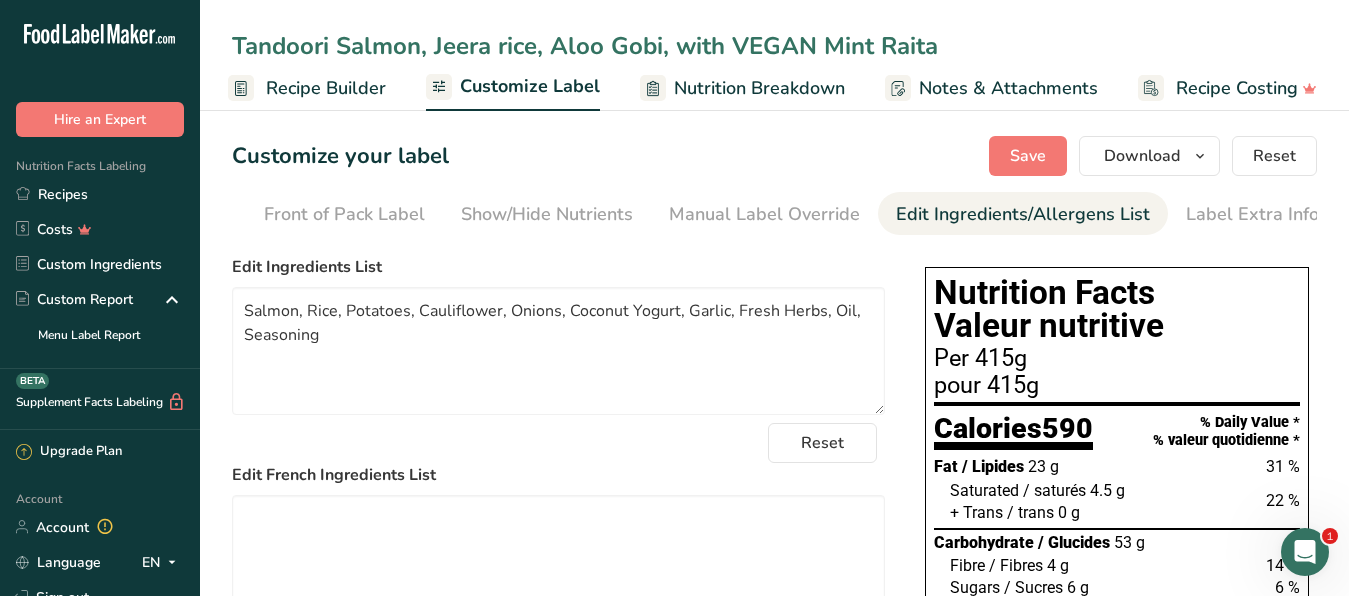 drag, startPoint x: 933, startPoint y: 47, endPoint x: 228, endPoint y: 96, distance: 706.7008 